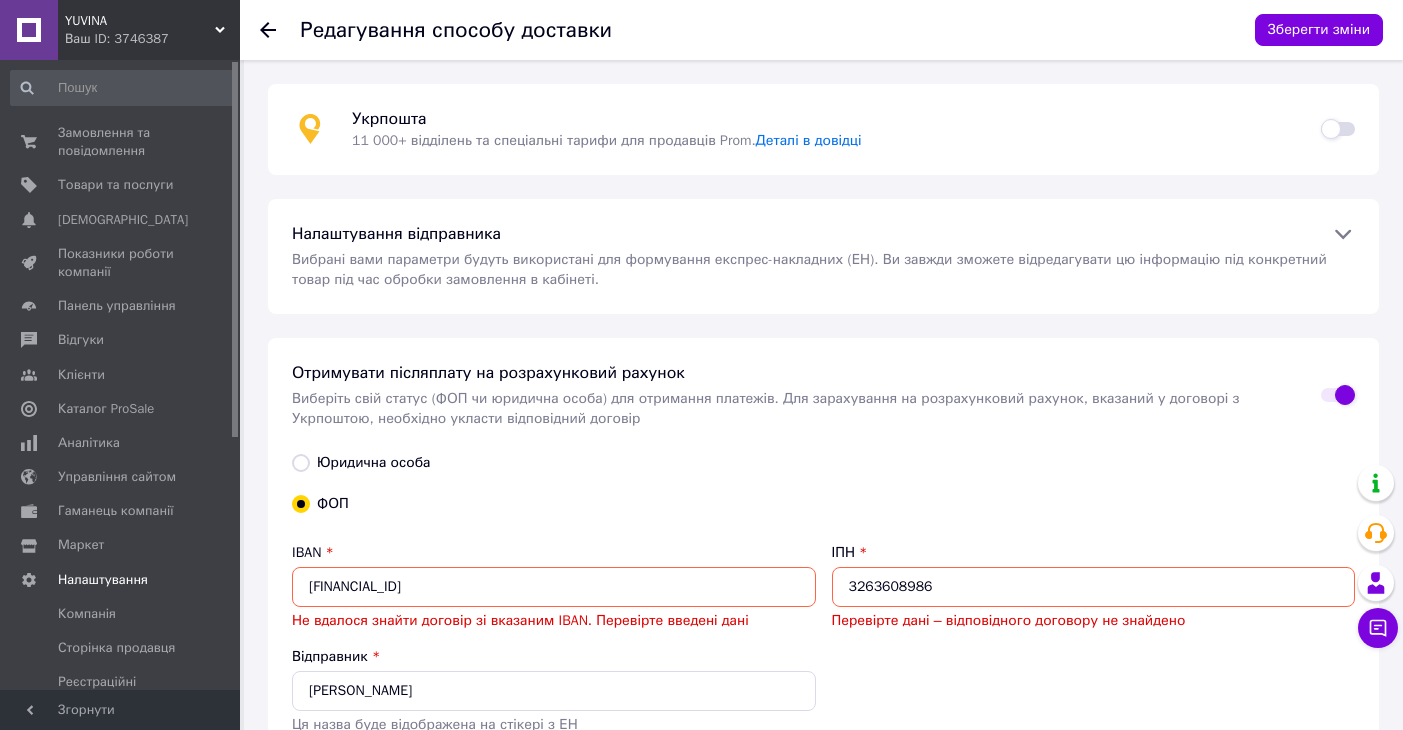 scroll, scrollTop: 0, scrollLeft: 0, axis: both 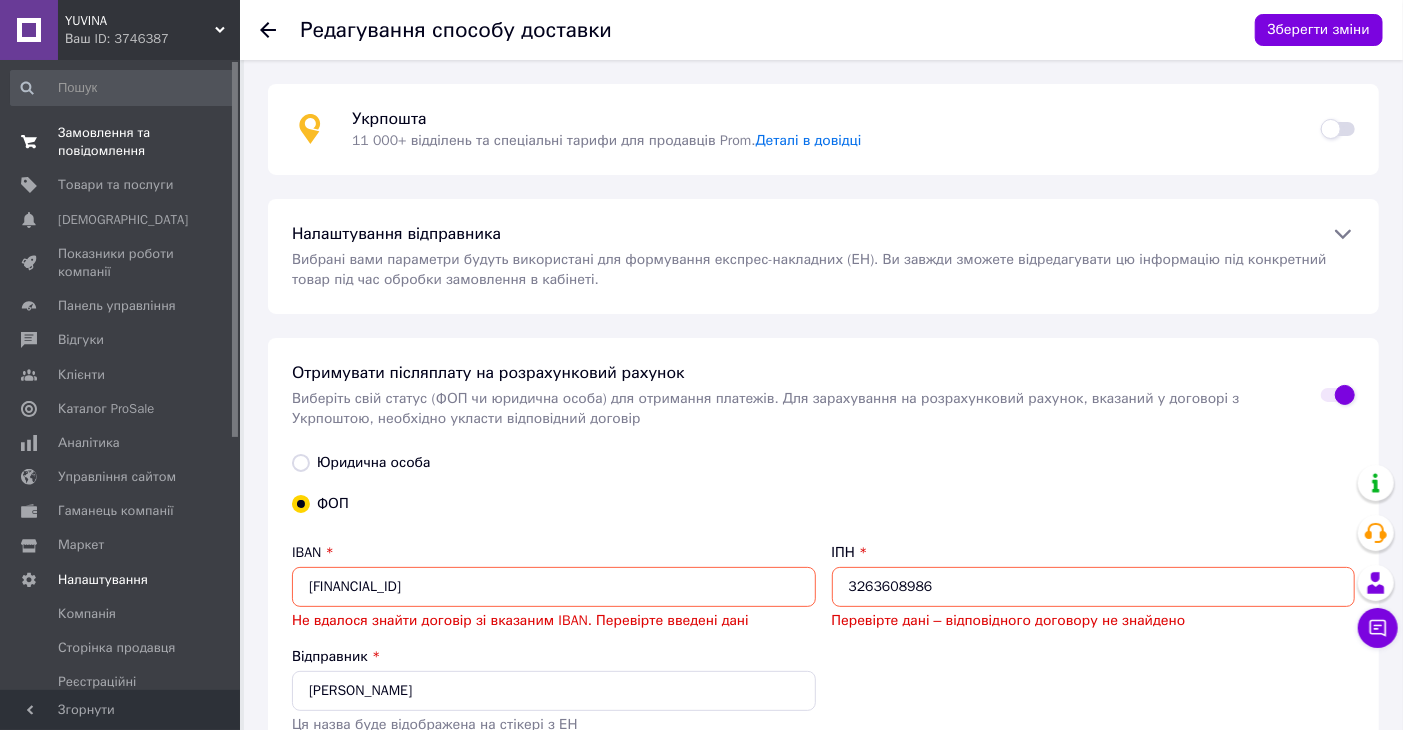 click on "Замовлення та повідомлення" at bounding box center (121, 142) 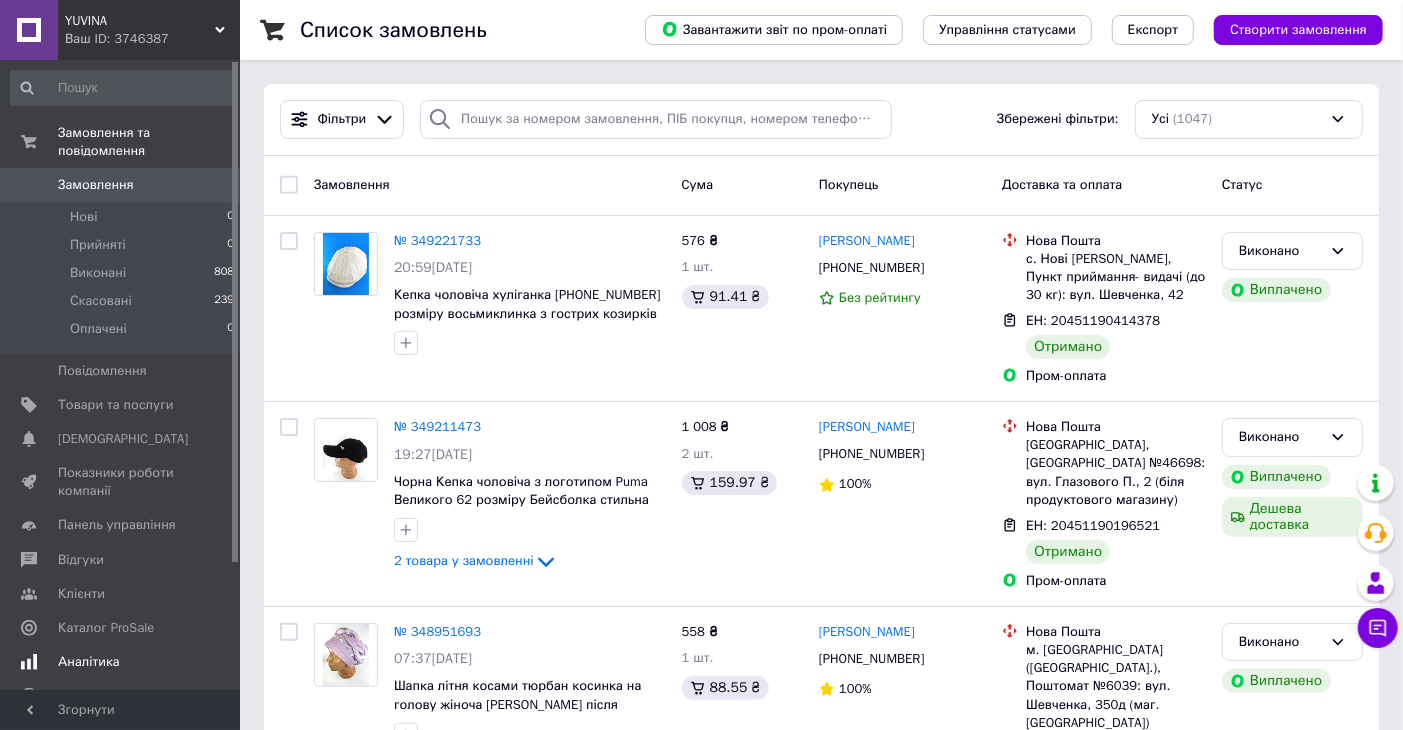 click on "Аналітика" at bounding box center (89, 662) 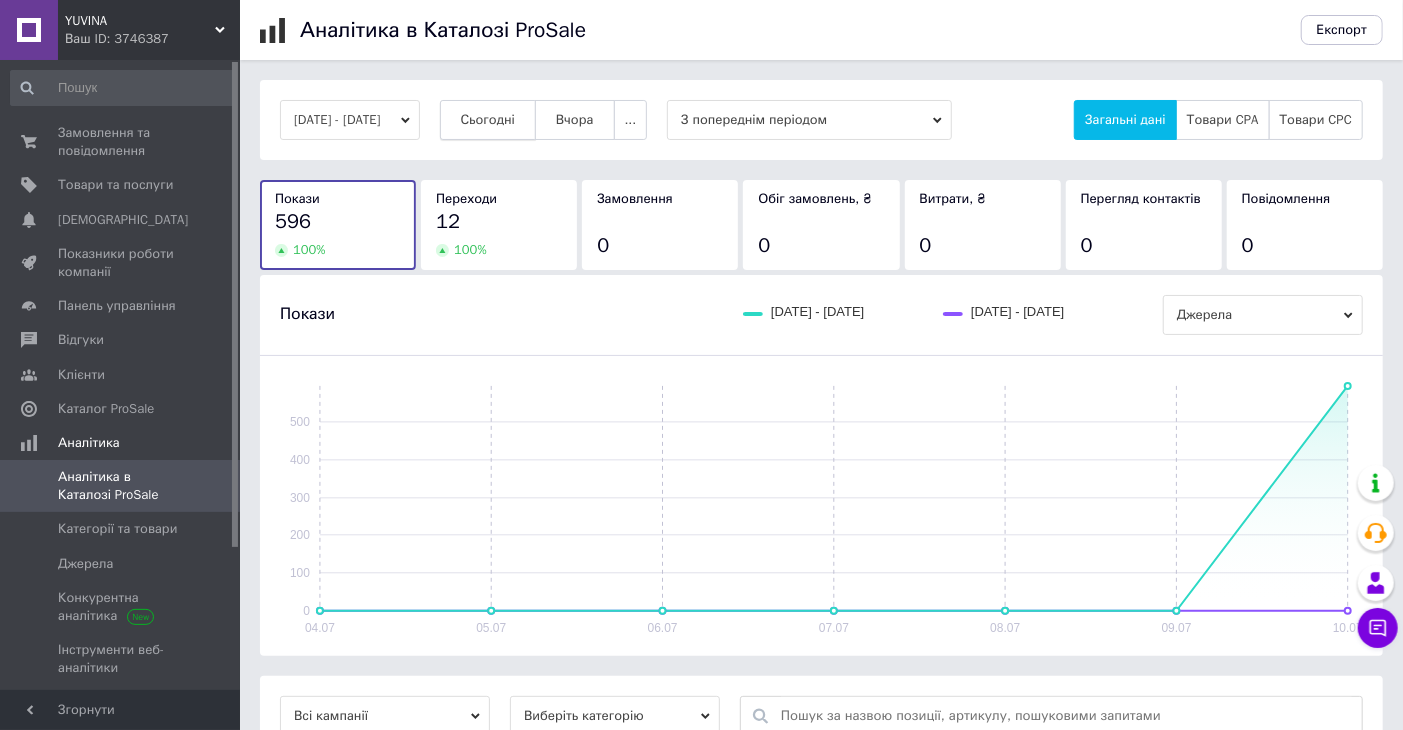click on "Сьогодні" at bounding box center [488, 120] 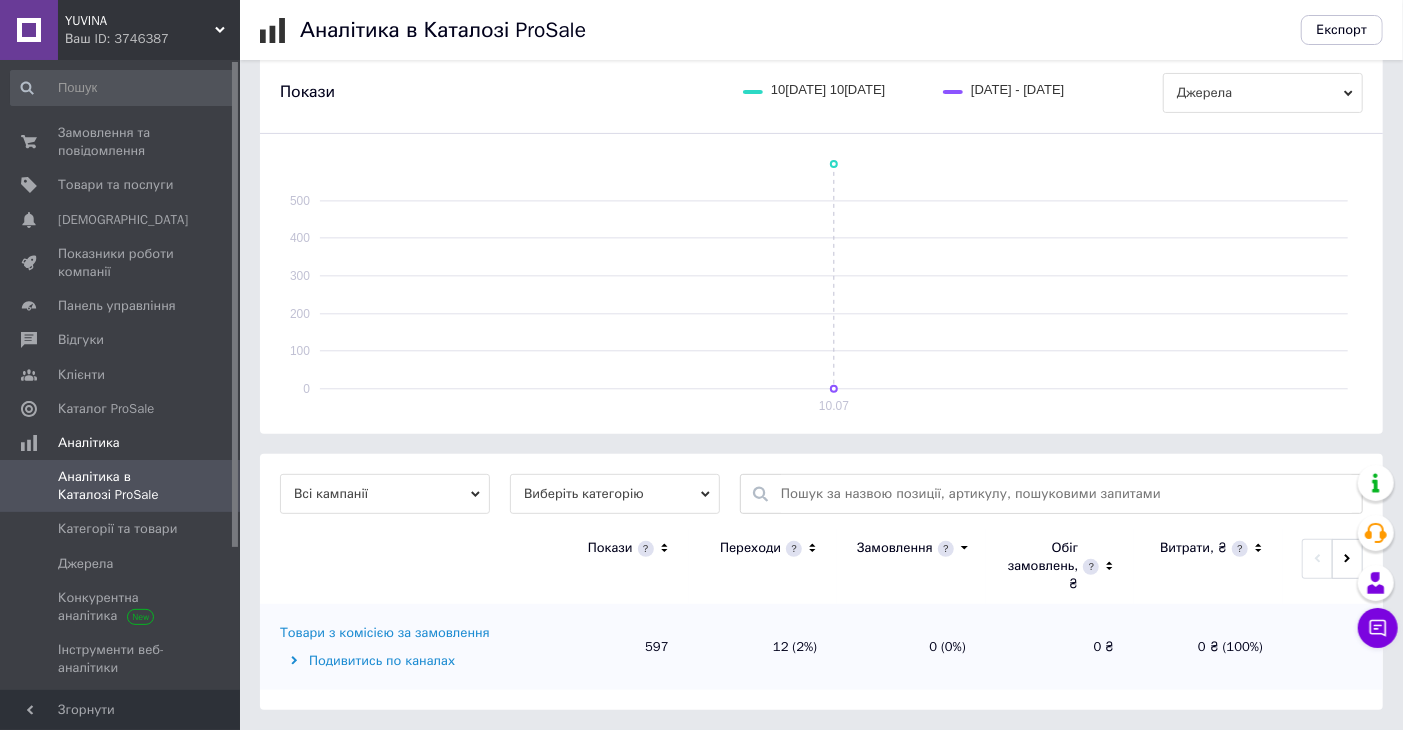 click on "Товари з комісією за замовлення" at bounding box center [385, 633] 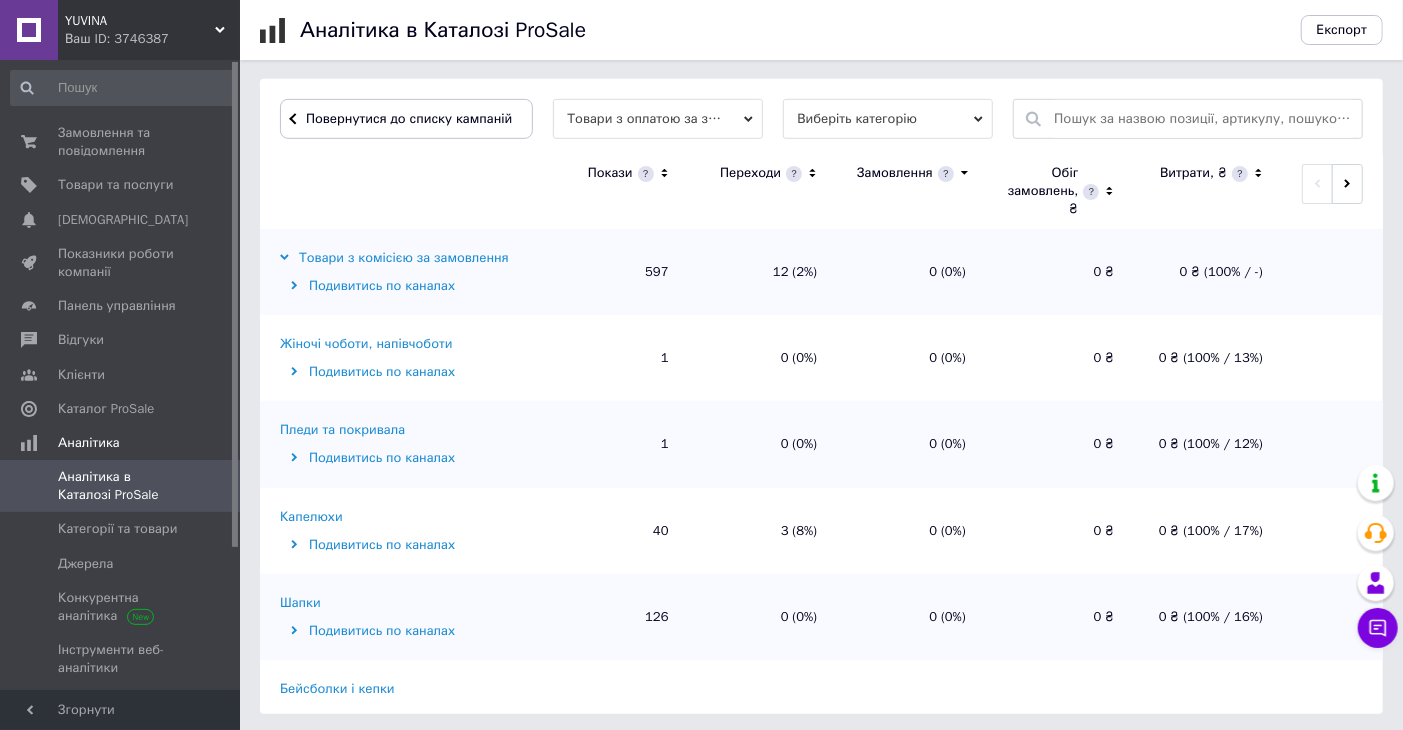 scroll, scrollTop: 602, scrollLeft: 0, axis: vertical 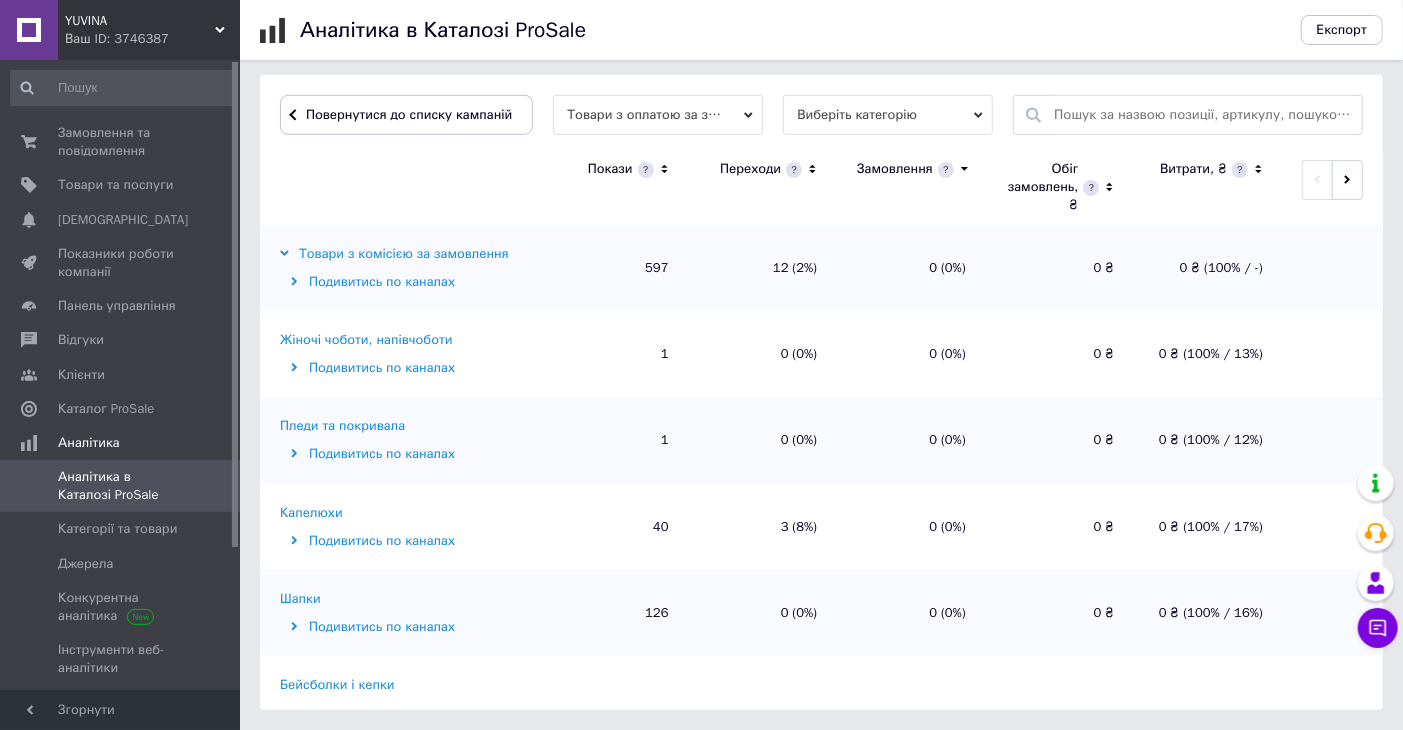 click 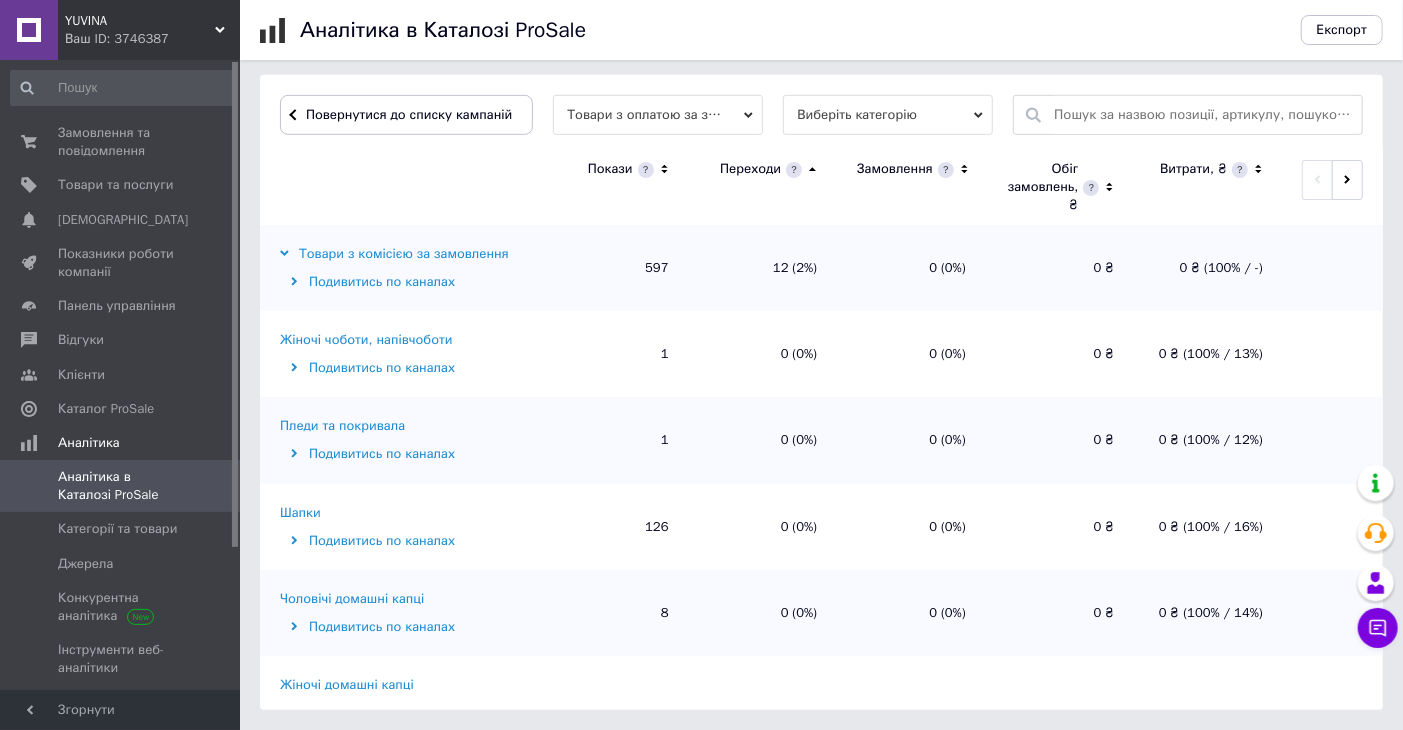 click 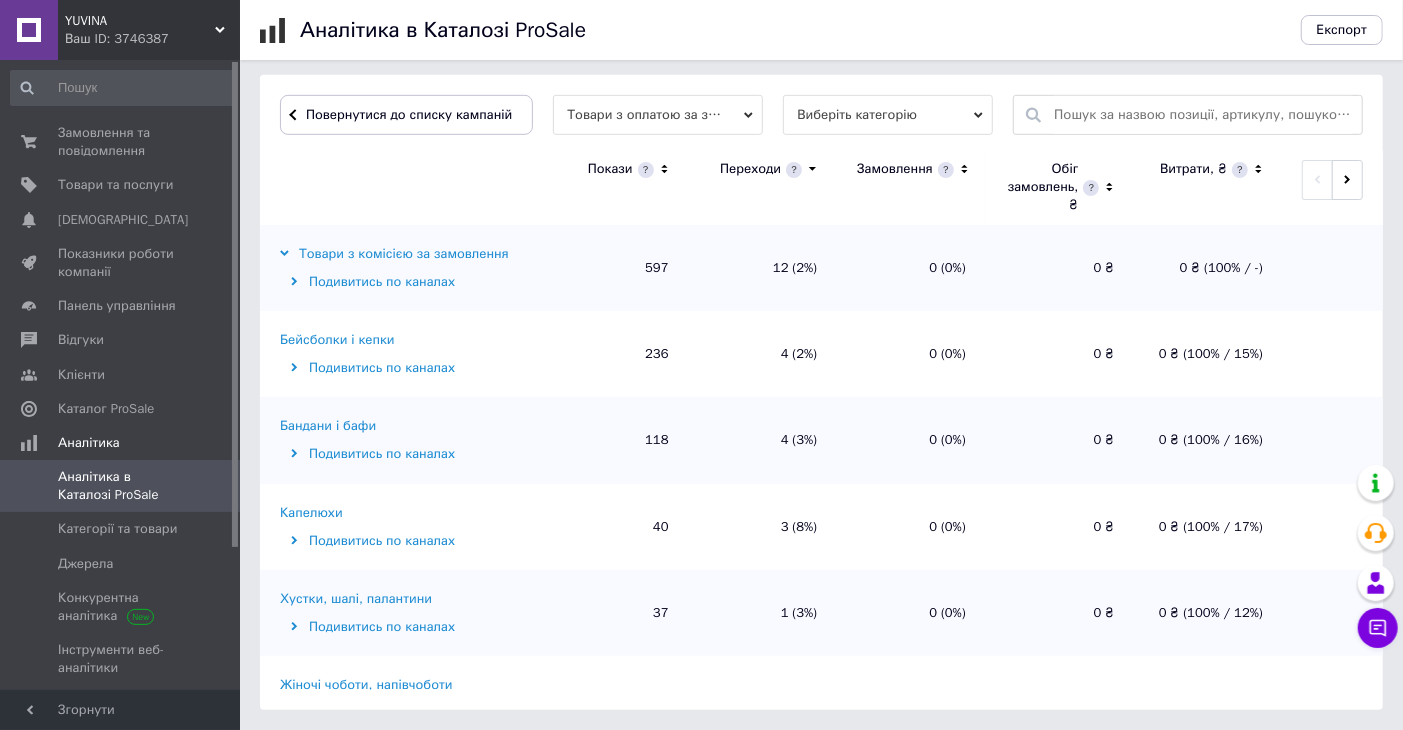 click on "Бейсболки і кепки" at bounding box center [337, 340] 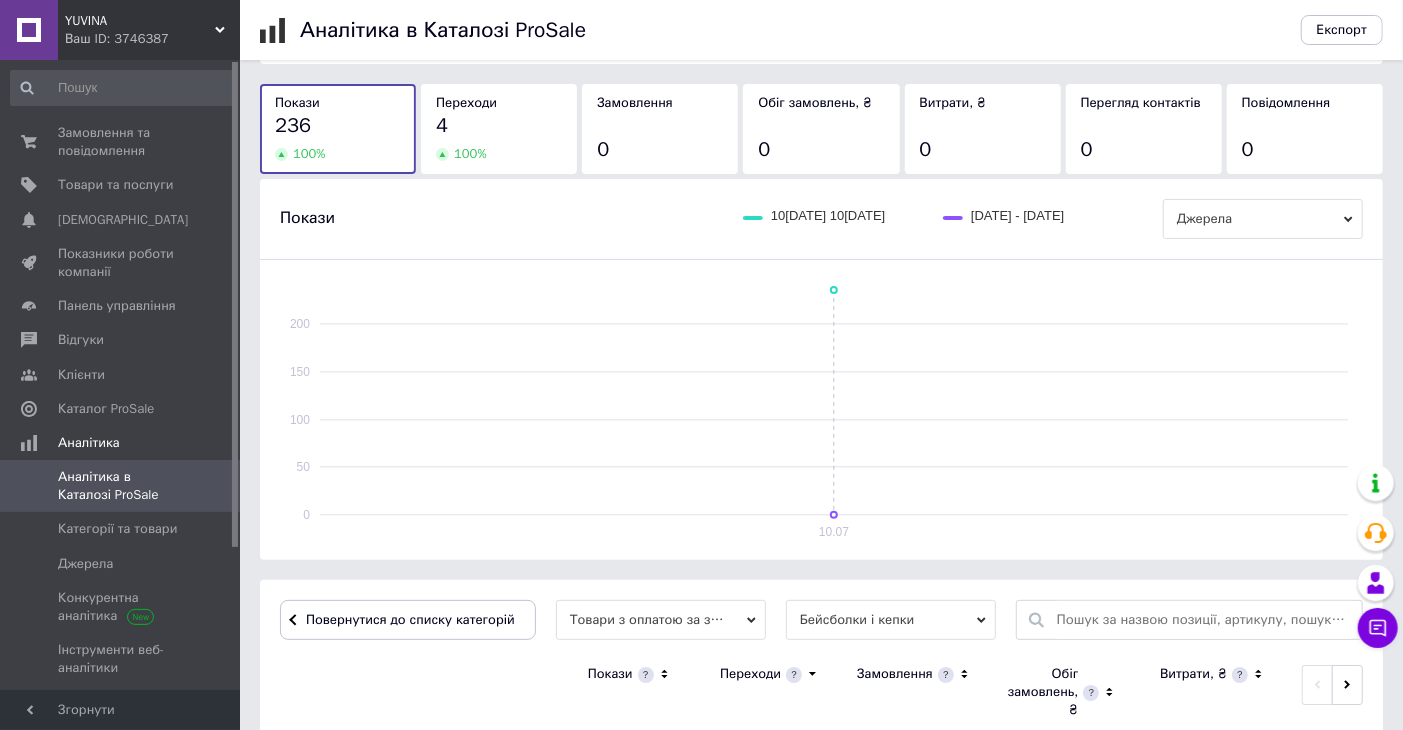 scroll, scrollTop: 602, scrollLeft: 0, axis: vertical 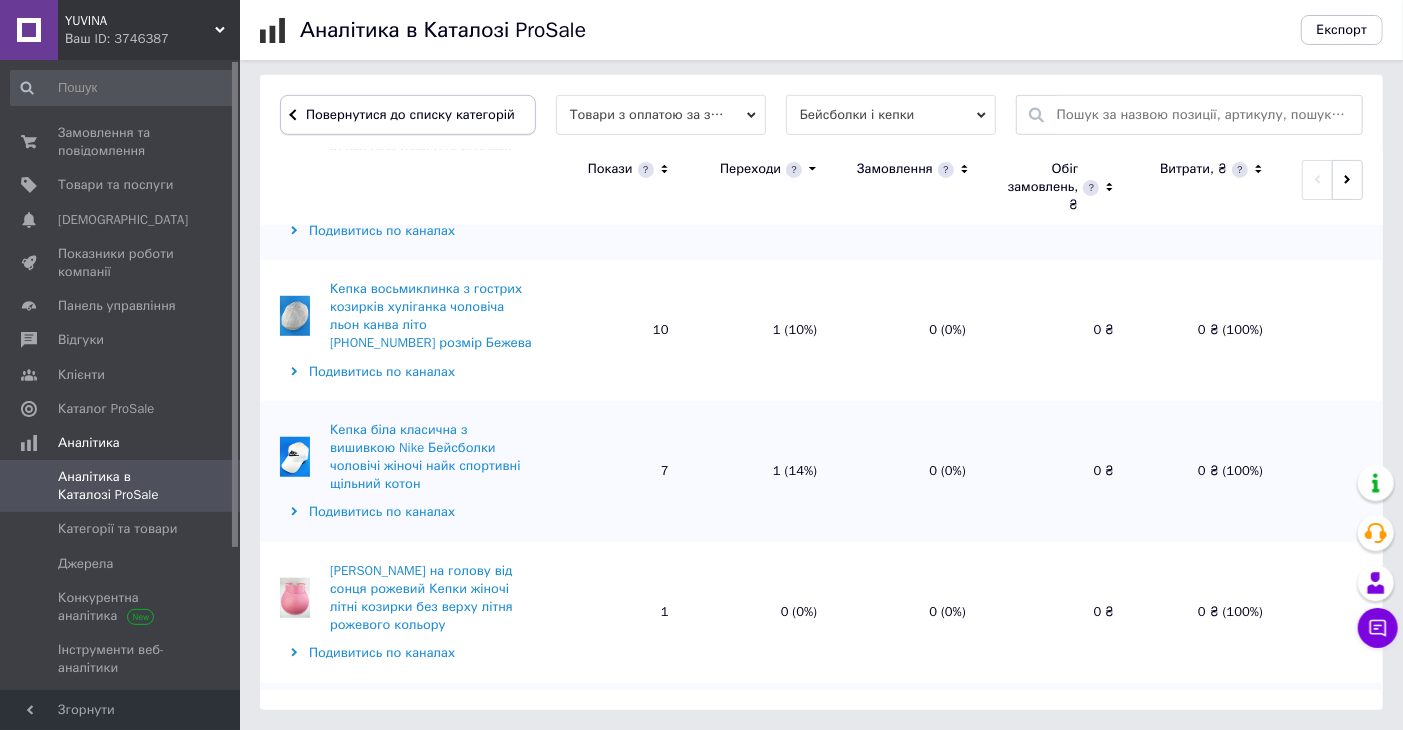 click on "Повернутися до списку категорій" at bounding box center [408, 115] 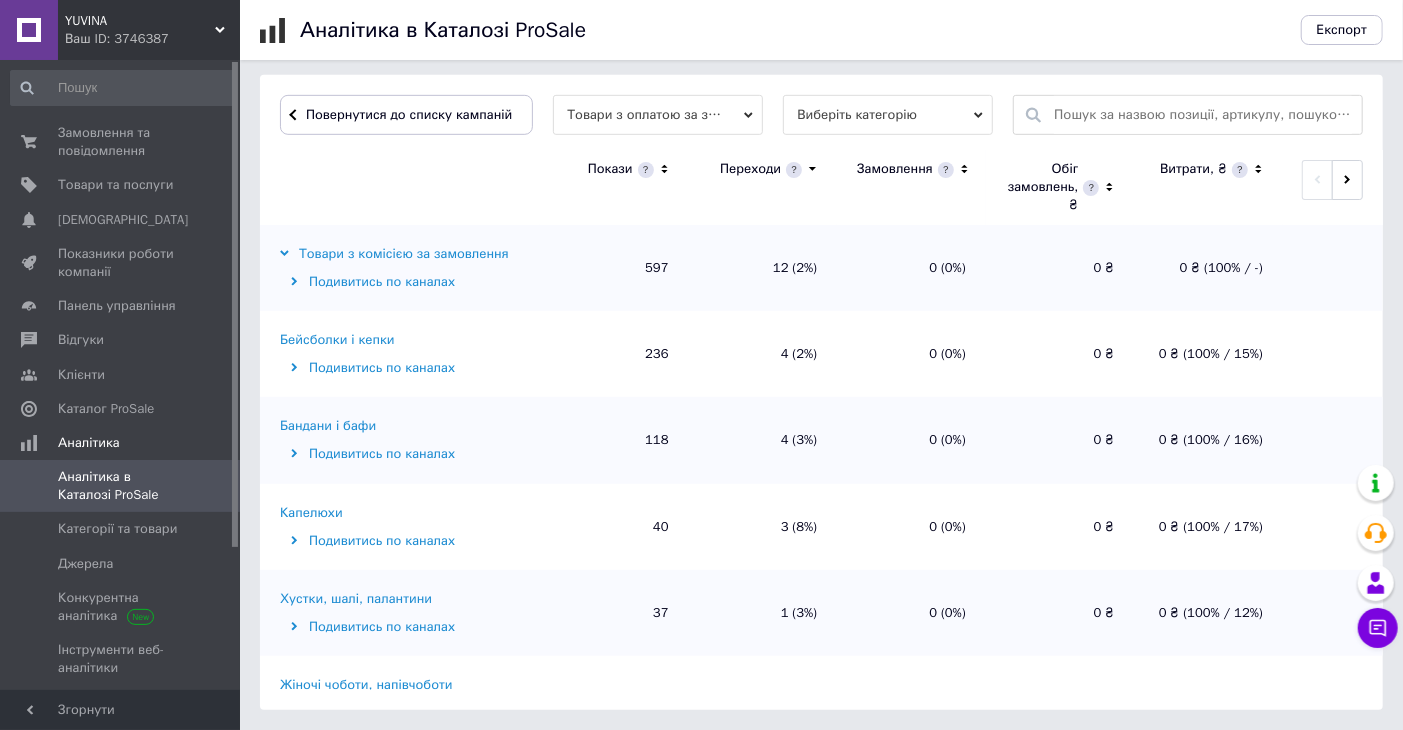 click on "Капелюхи" at bounding box center [311, 513] 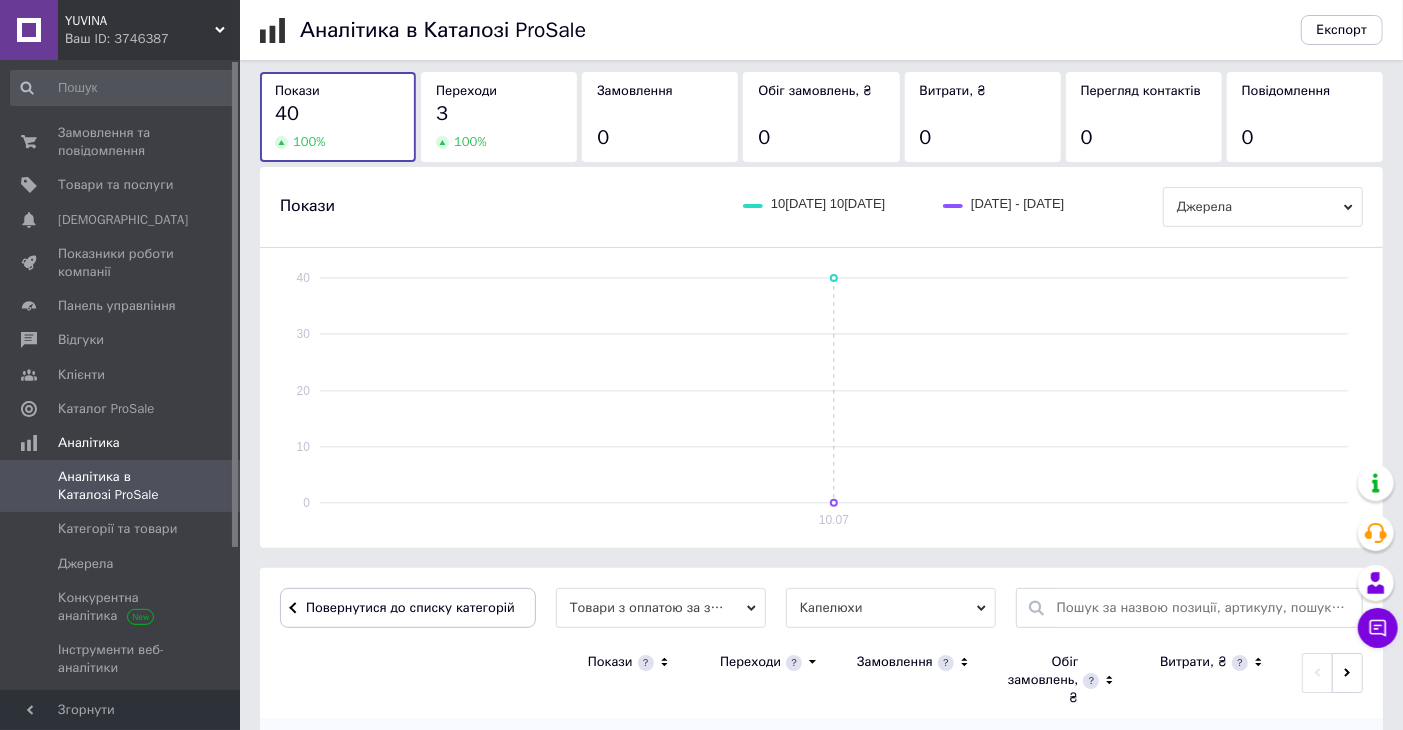 scroll, scrollTop: 602, scrollLeft: 0, axis: vertical 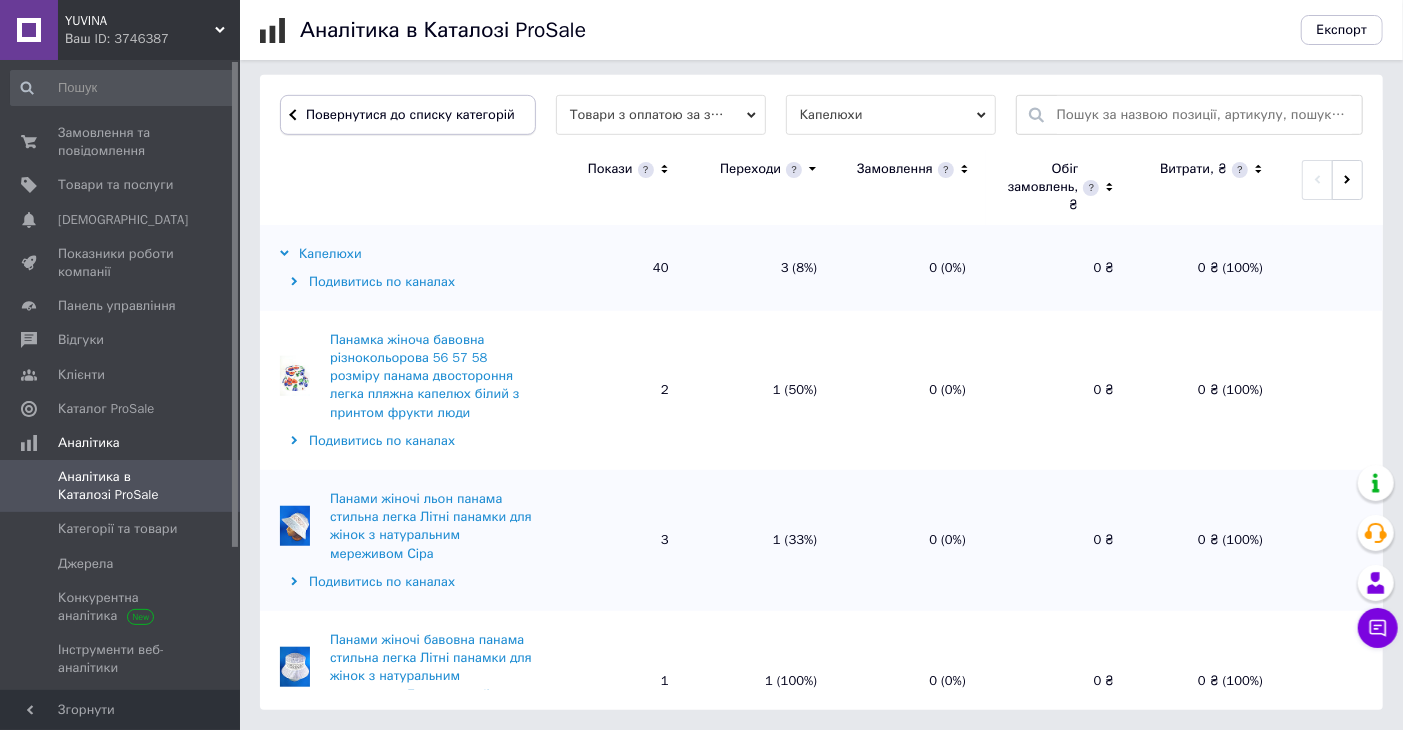 click at bounding box center [303, 114] 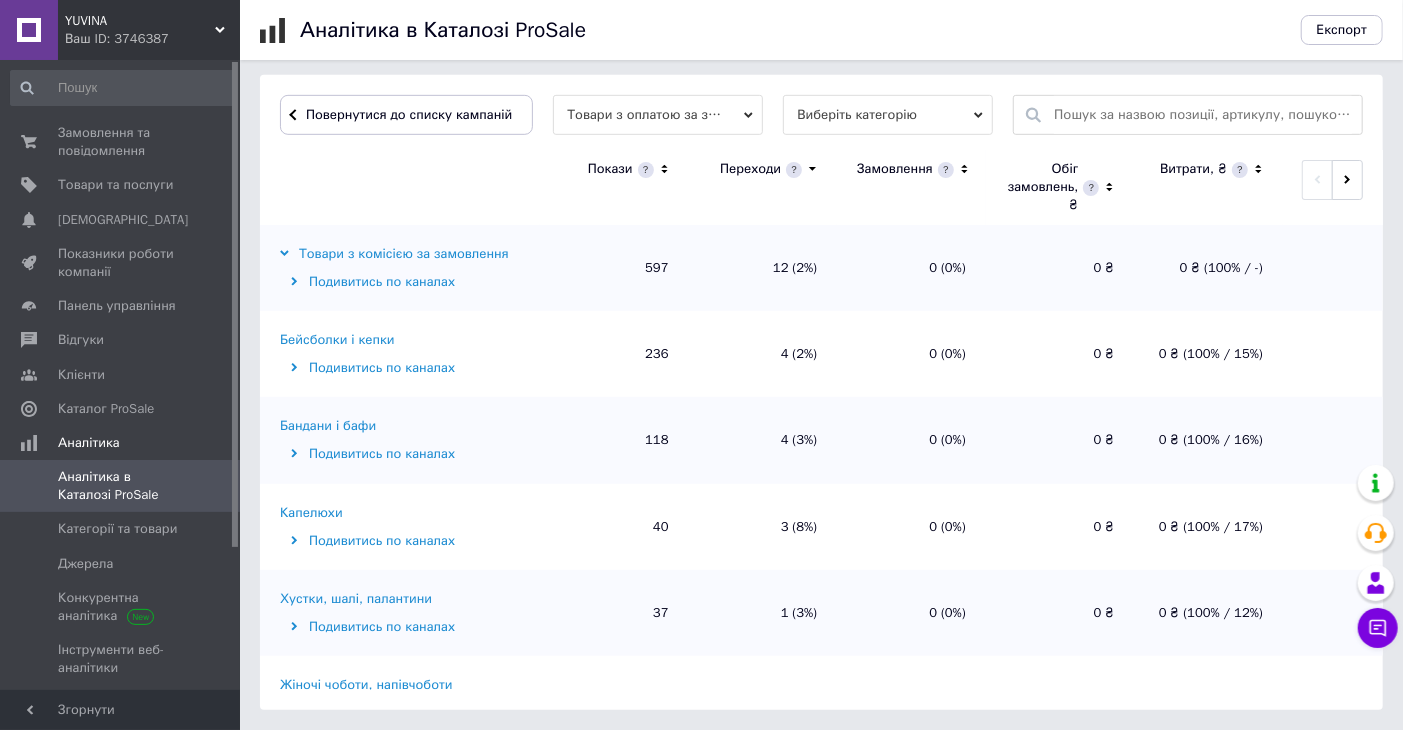 click on "Бандани і бафи" at bounding box center [328, 426] 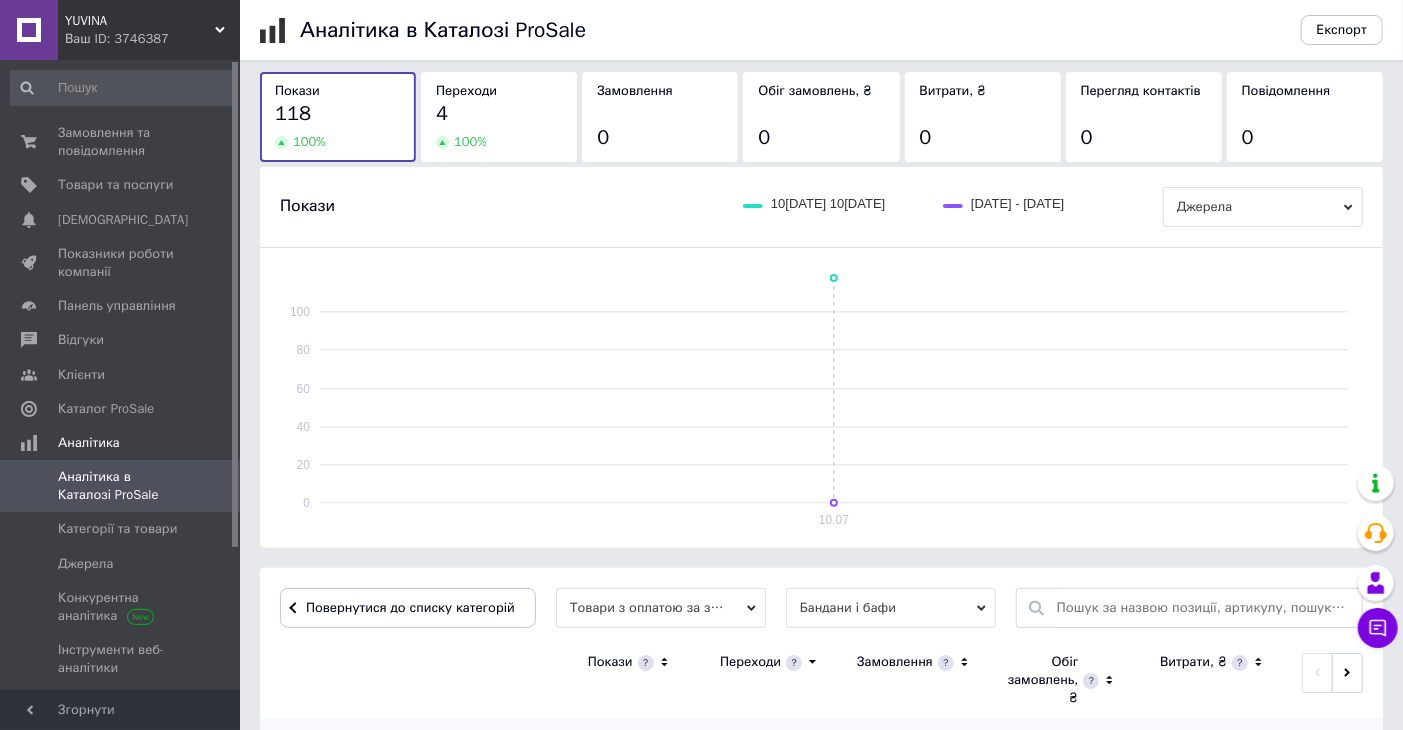 scroll, scrollTop: 602, scrollLeft: 0, axis: vertical 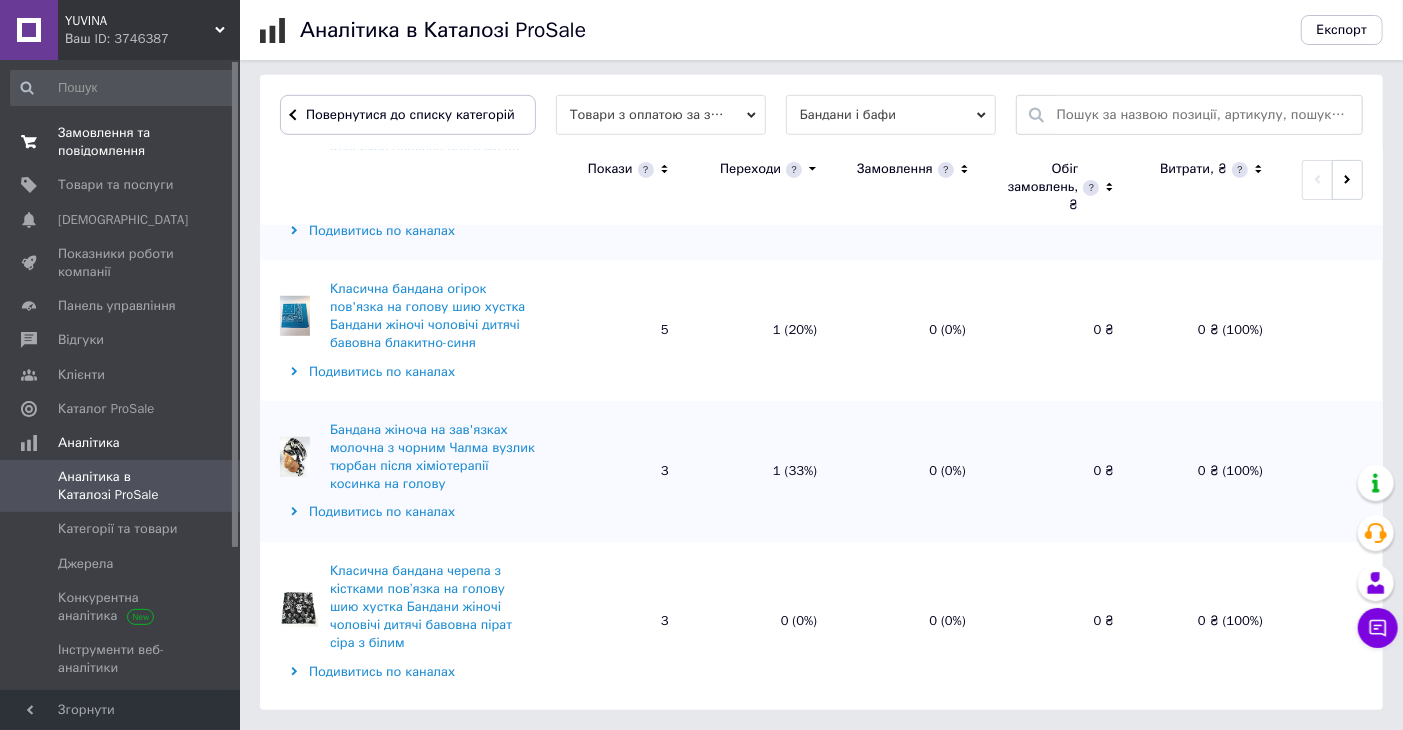 click on "Замовлення та повідомлення" at bounding box center (121, 142) 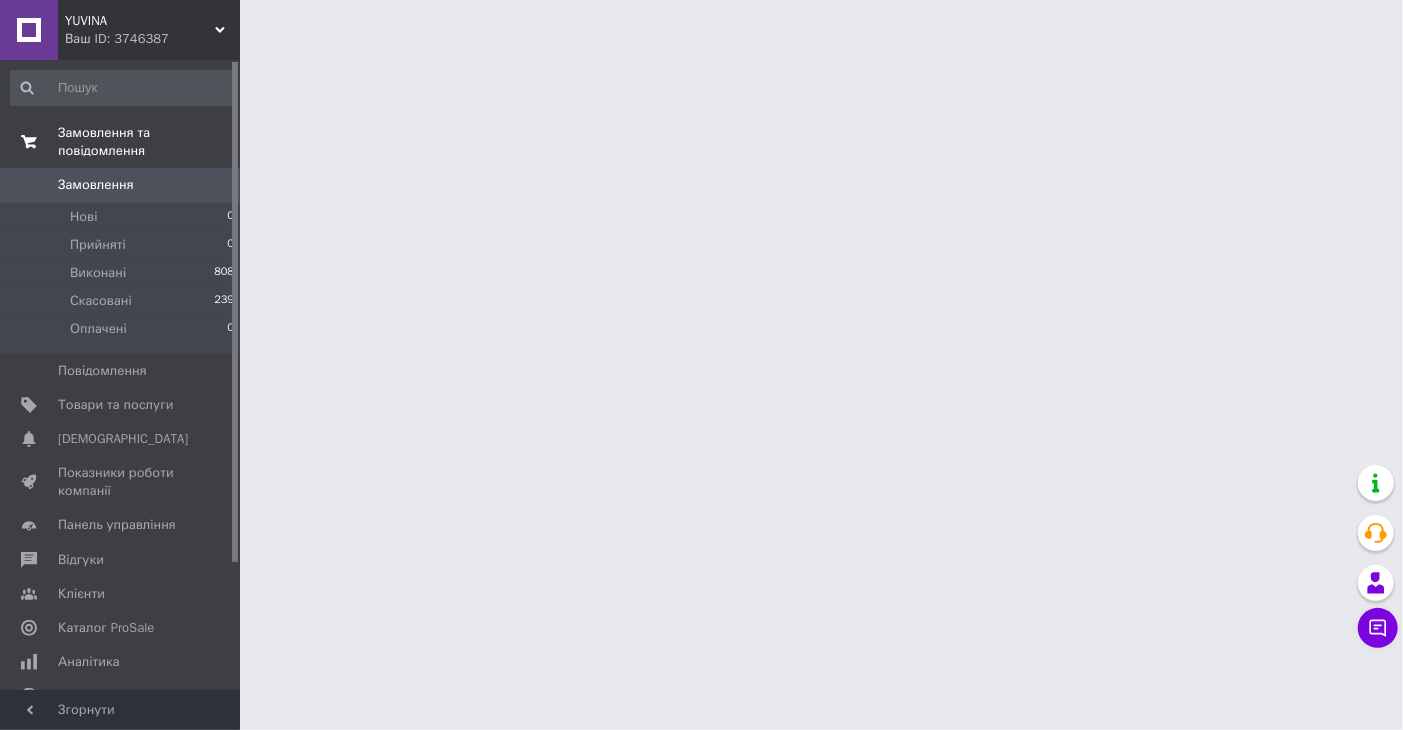 scroll, scrollTop: 0, scrollLeft: 0, axis: both 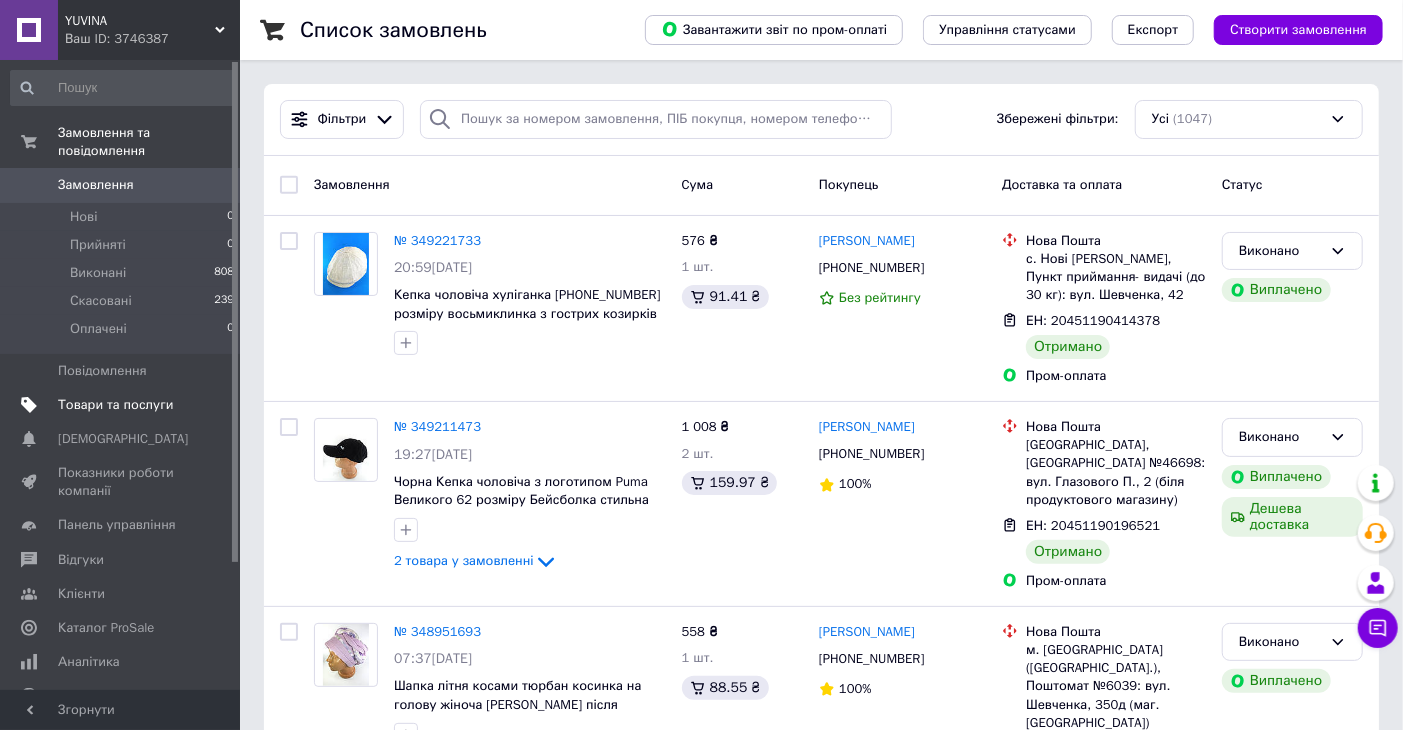 click on "Товари та послуги" at bounding box center [115, 405] 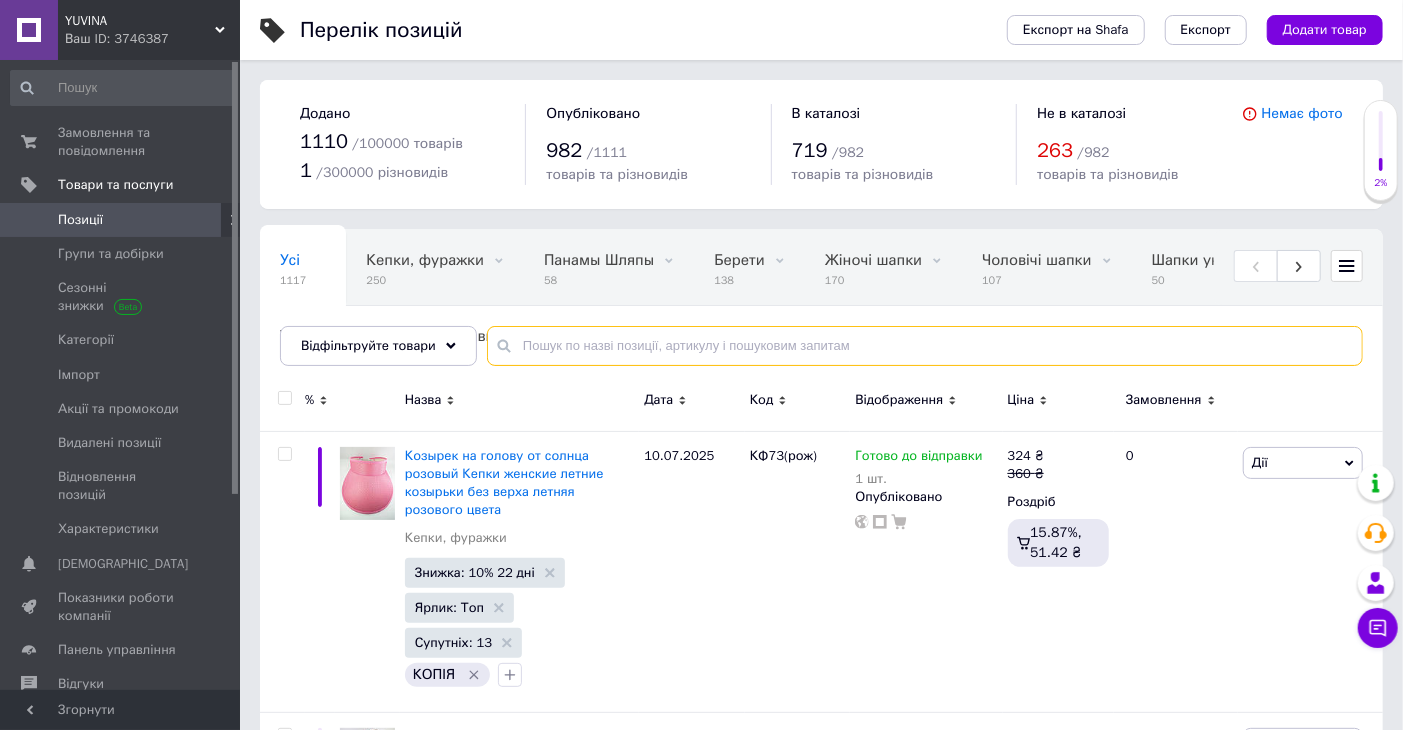 click at bounding box center (925, 346) 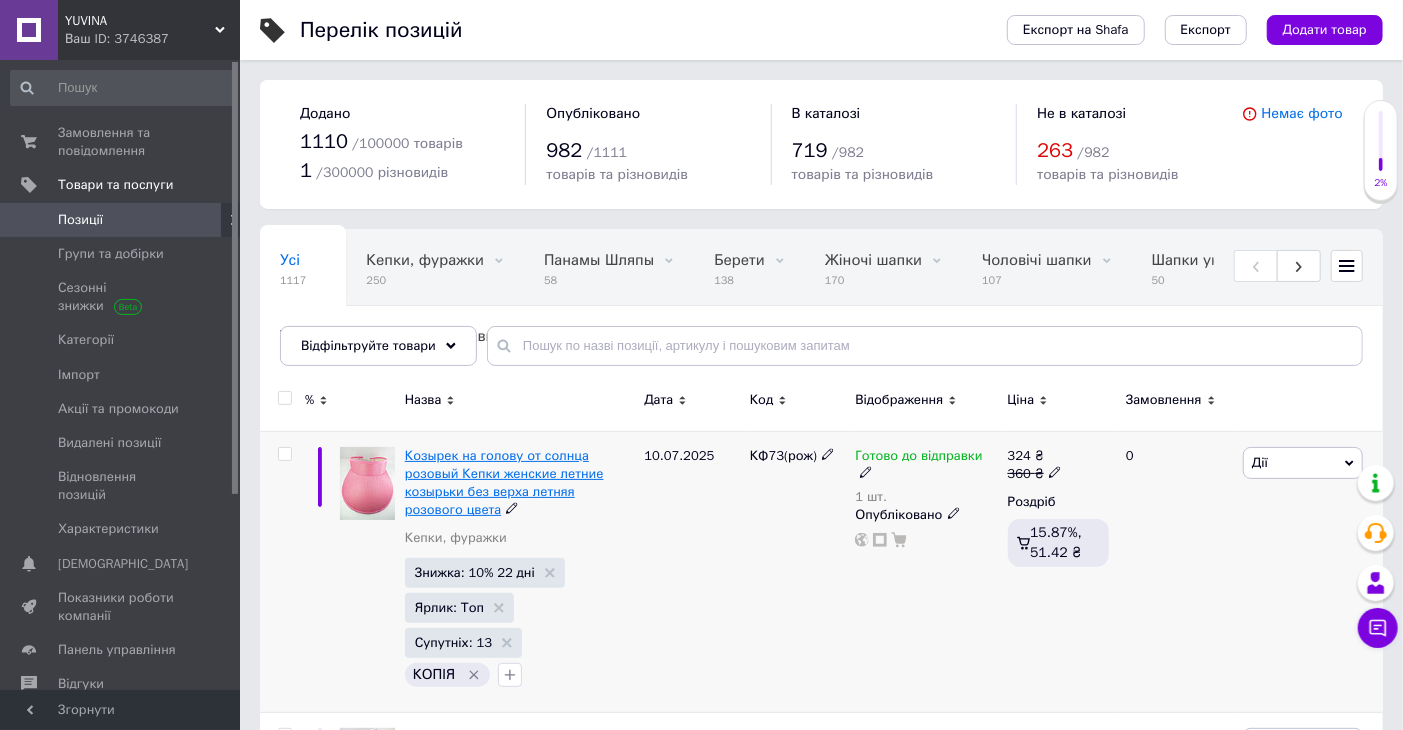 click on "Козырек на голову от солнца розовый Кепки женские летние козырьки без верха летняя розового цвета" at bounding box center (504, 483) 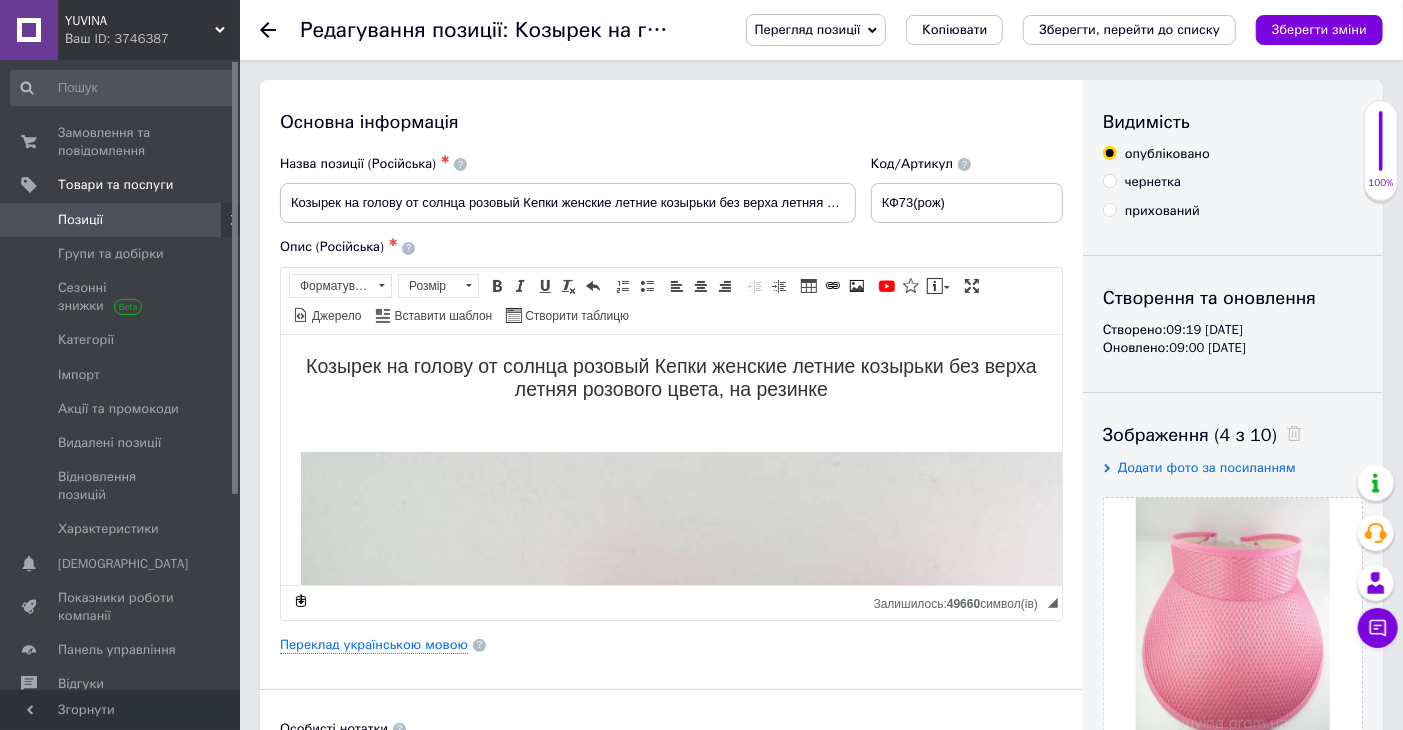 scroll, scrollTop: 0, scrollLeft: 0, axis: both 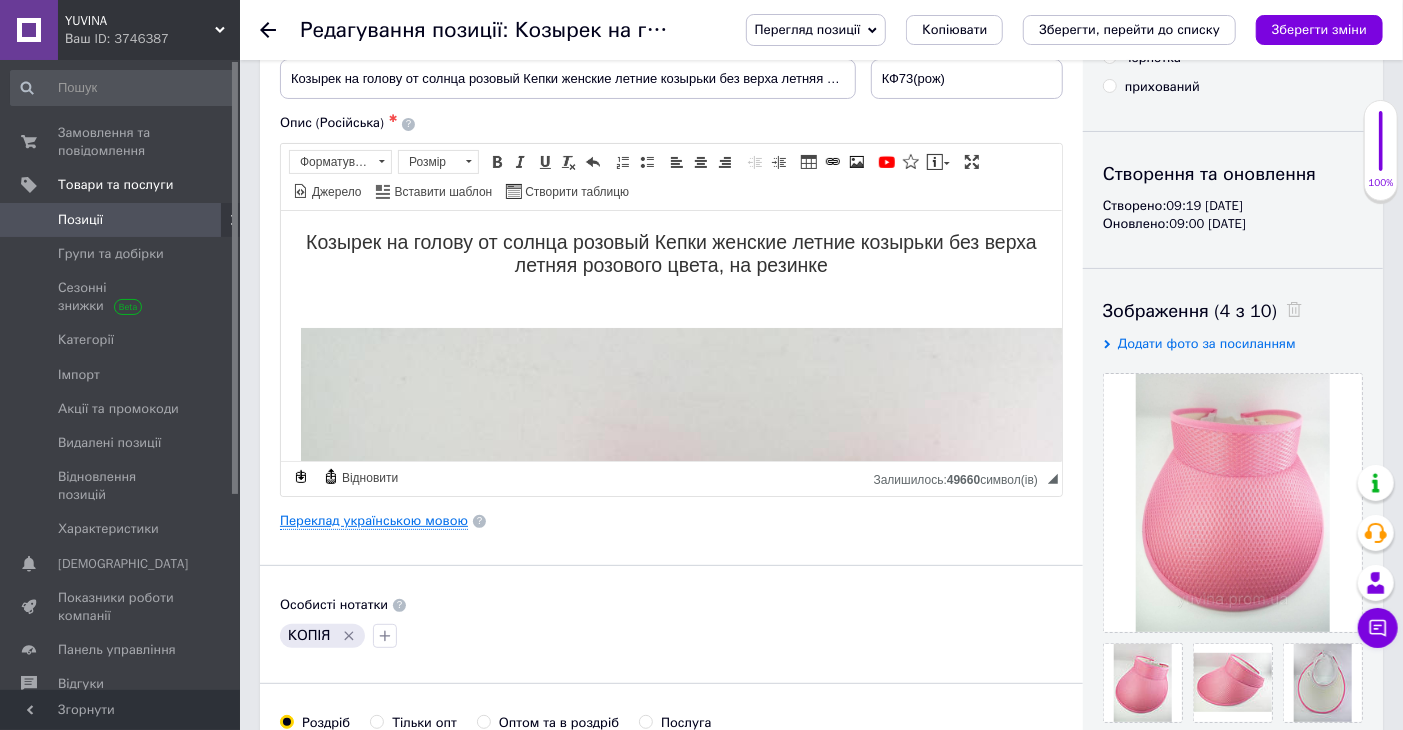 click on "Переклад українською мовою" at bounding box center (374, 521) 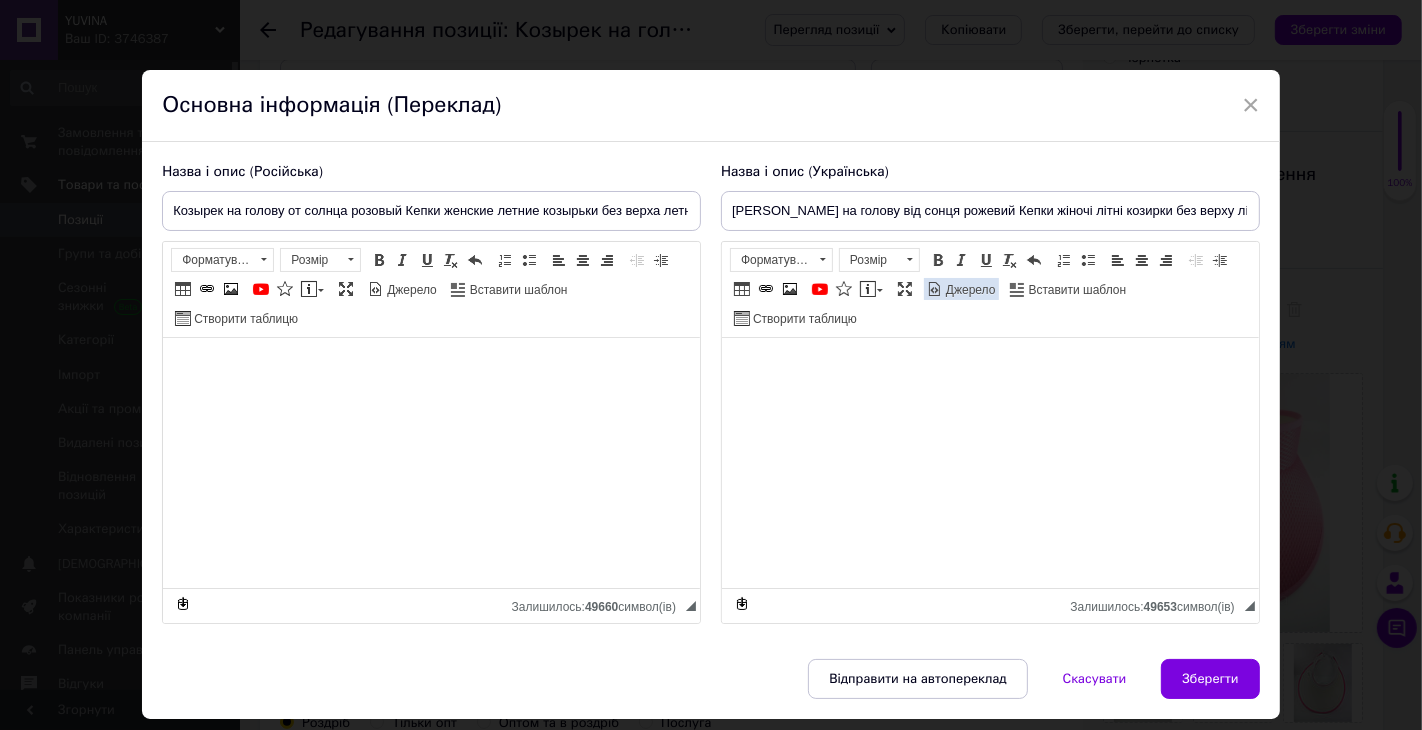 type on "Козирок на голову від сонця рожевий Кепки жіночі літні козирки без верху літня рожевого кольору" 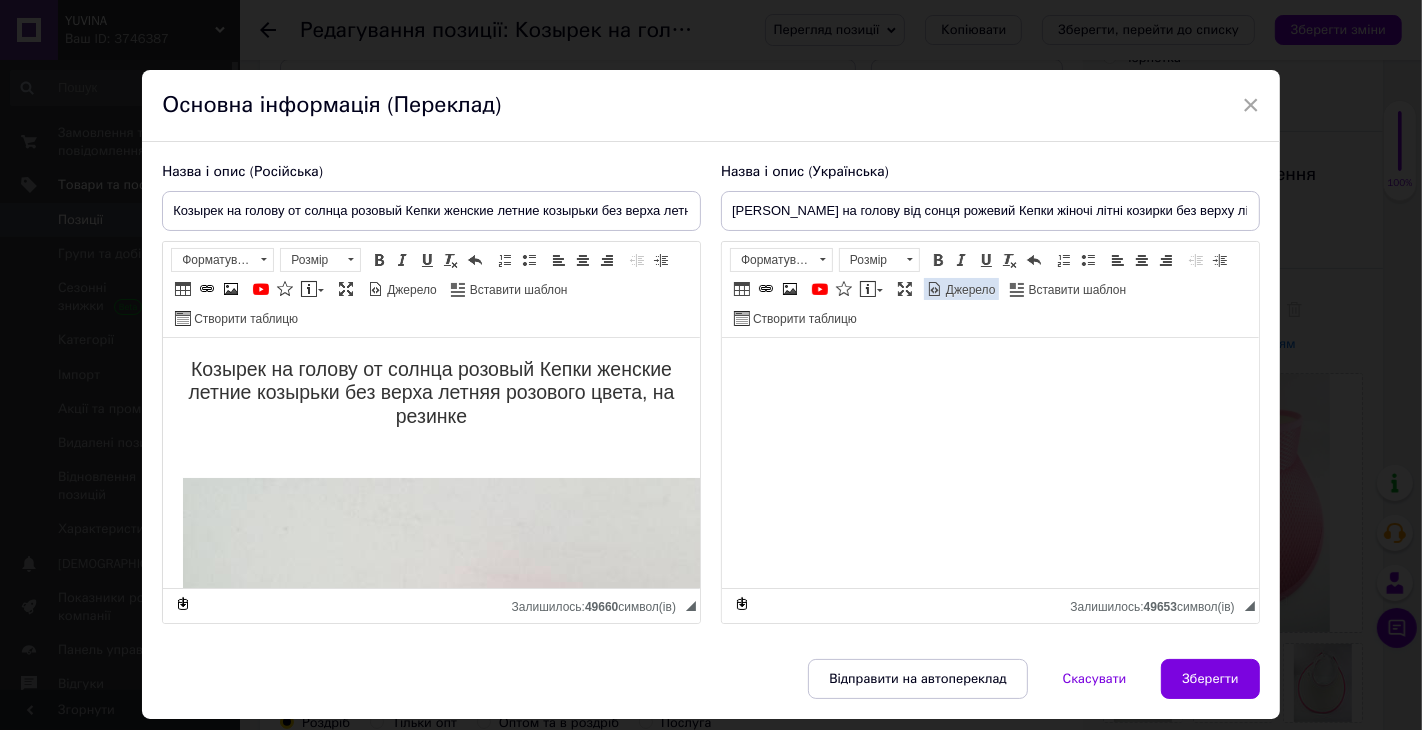 scroll, scrollTop: 0, scrollLeft: 0, axis: both 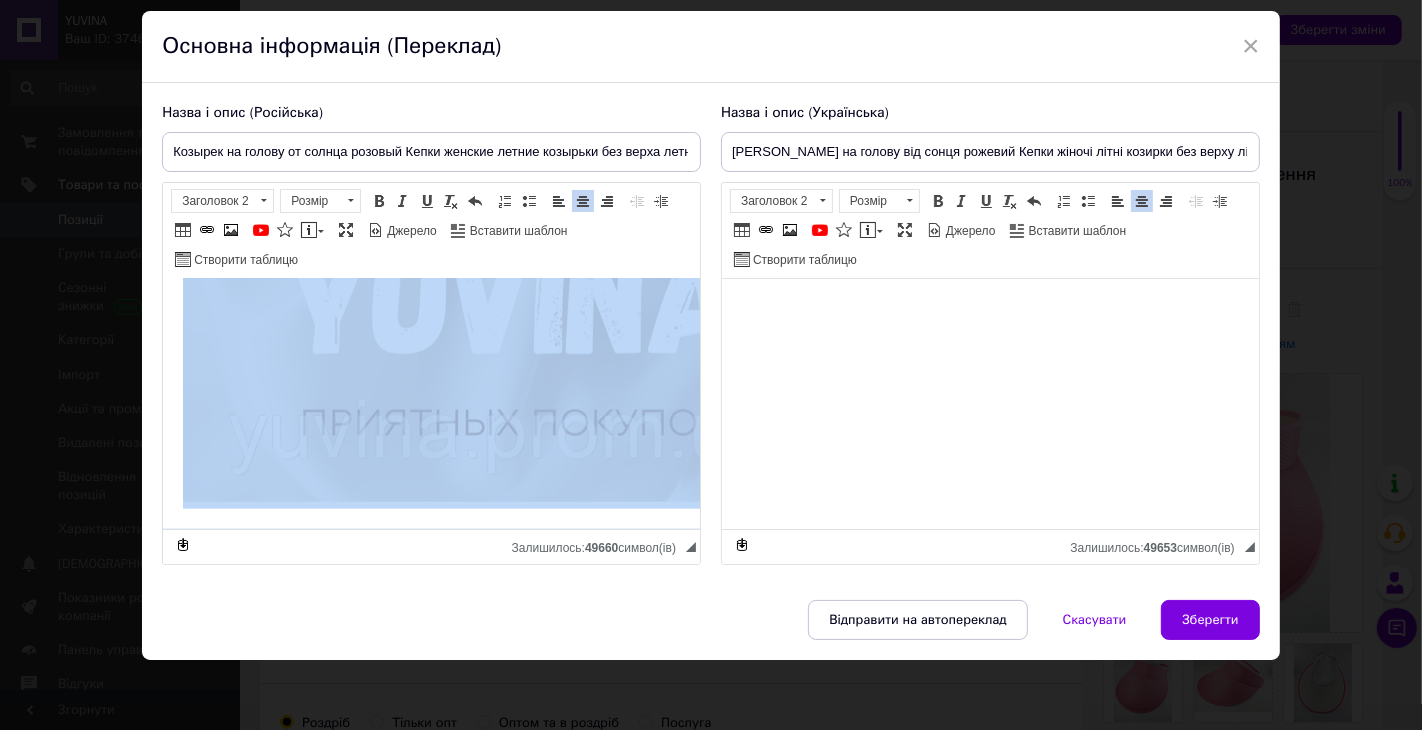 drag, startPoint x: 218, startPoint y: 305, endPoint x: 355, endPoint y: 521, distance: 255.78311 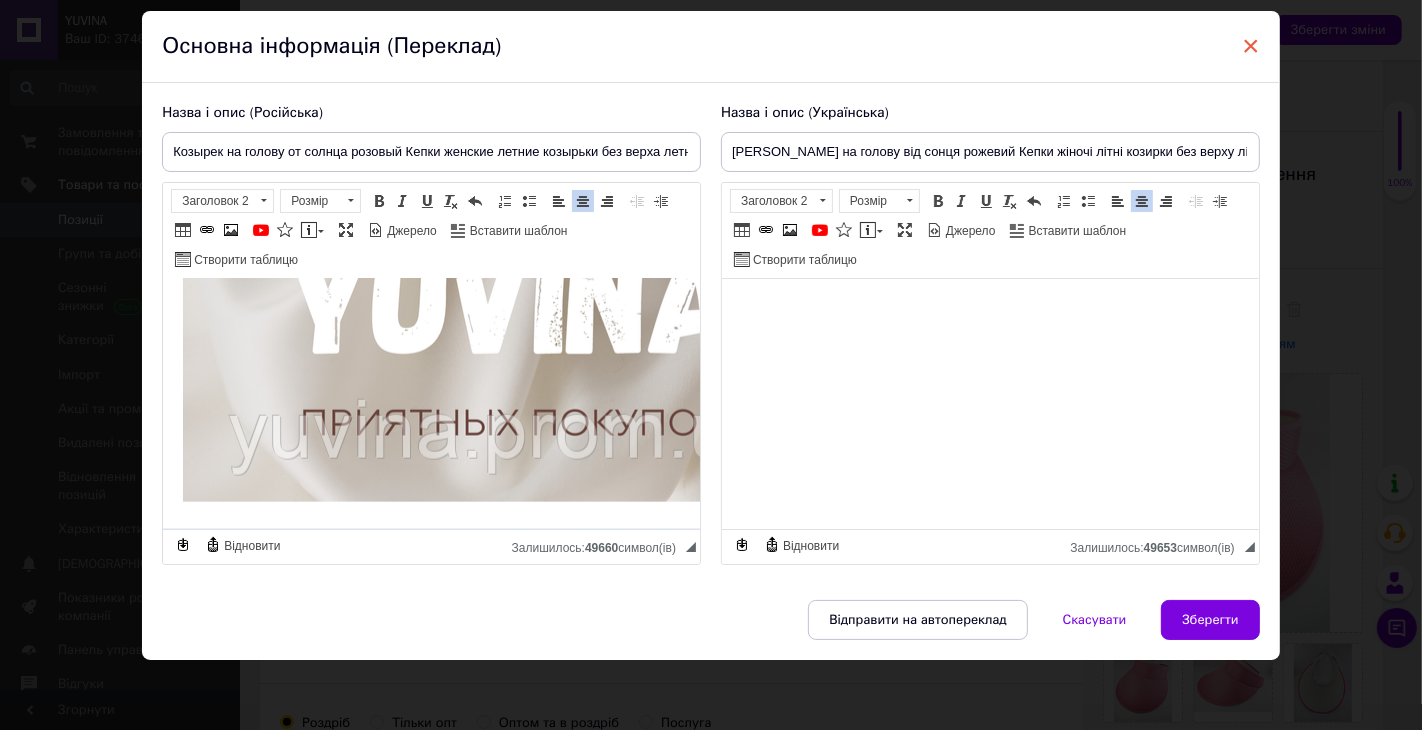 click on "×" at bounding box center [1251, 46] 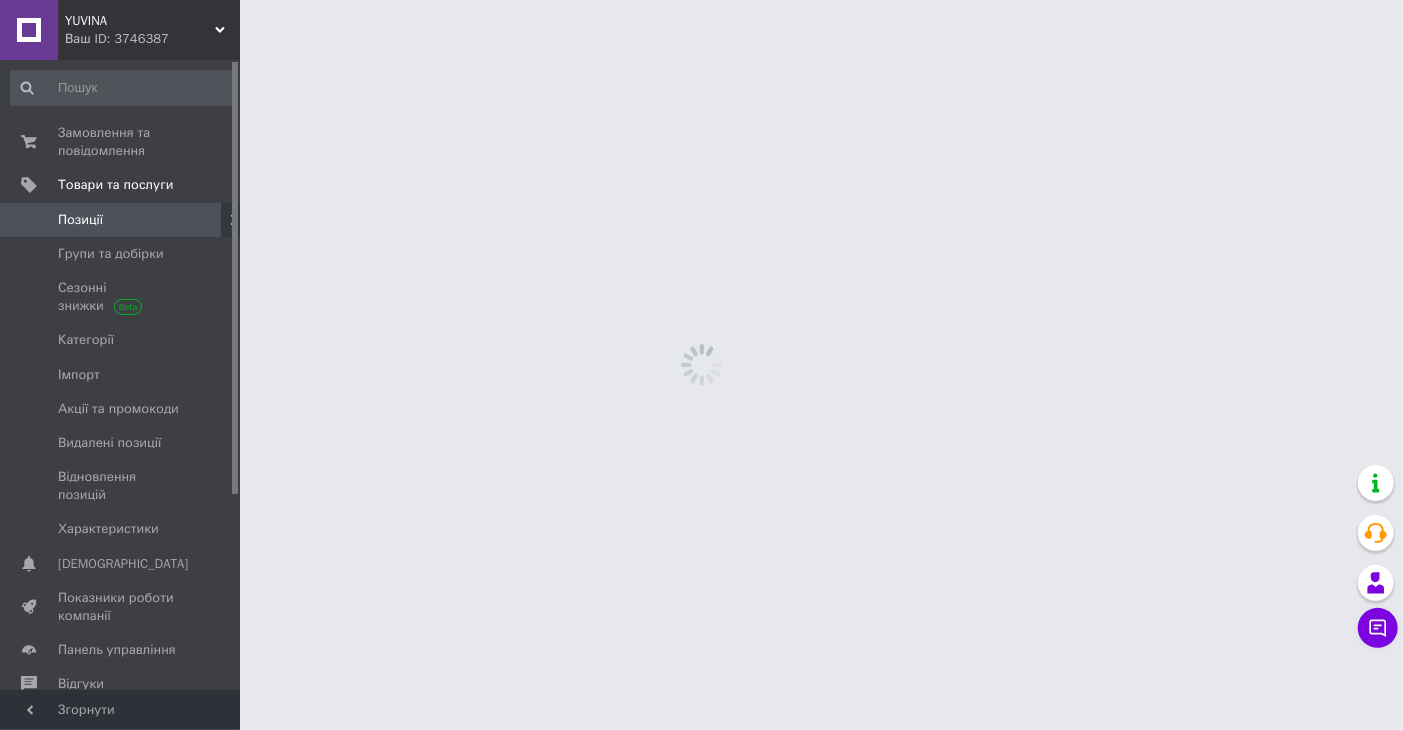 scroll, scrollTop: 0, scrollLeft: 0, axis: both 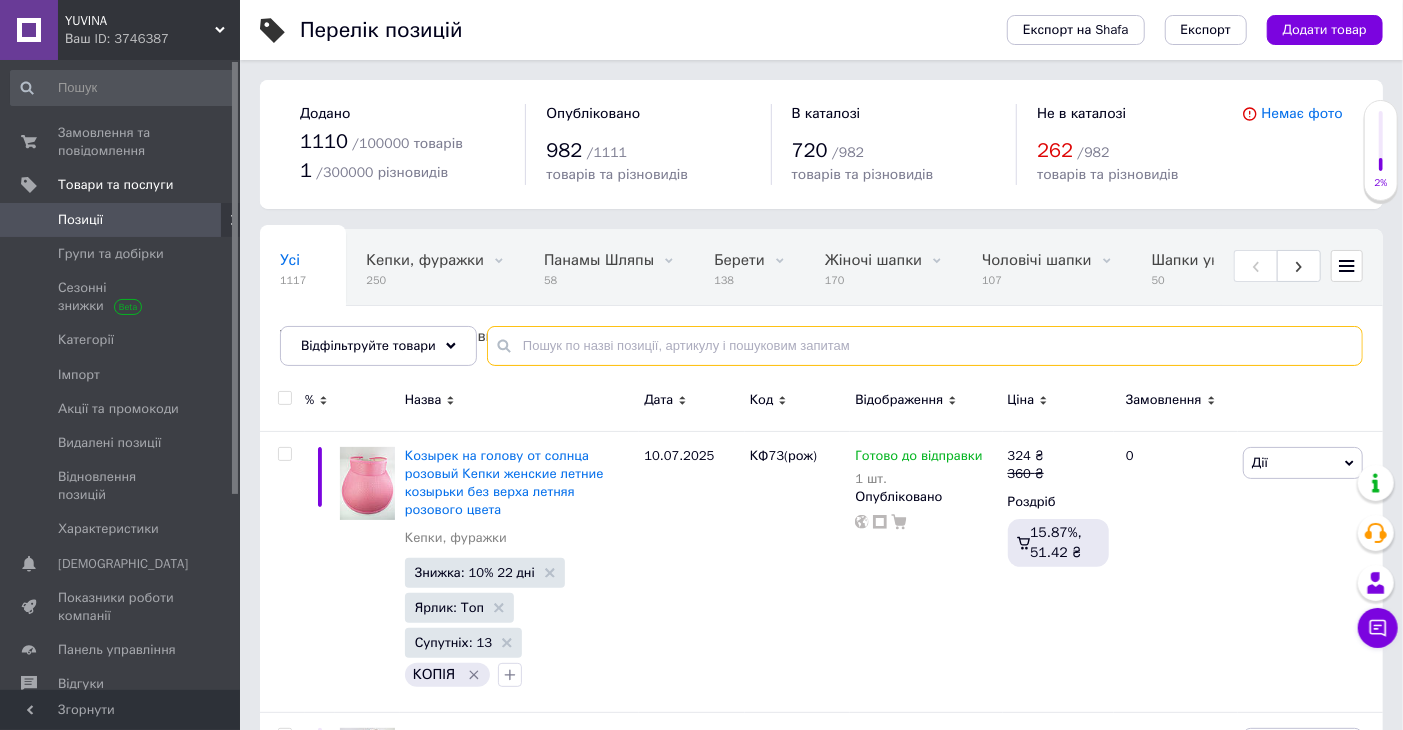 click at bounding box center (925, 346) 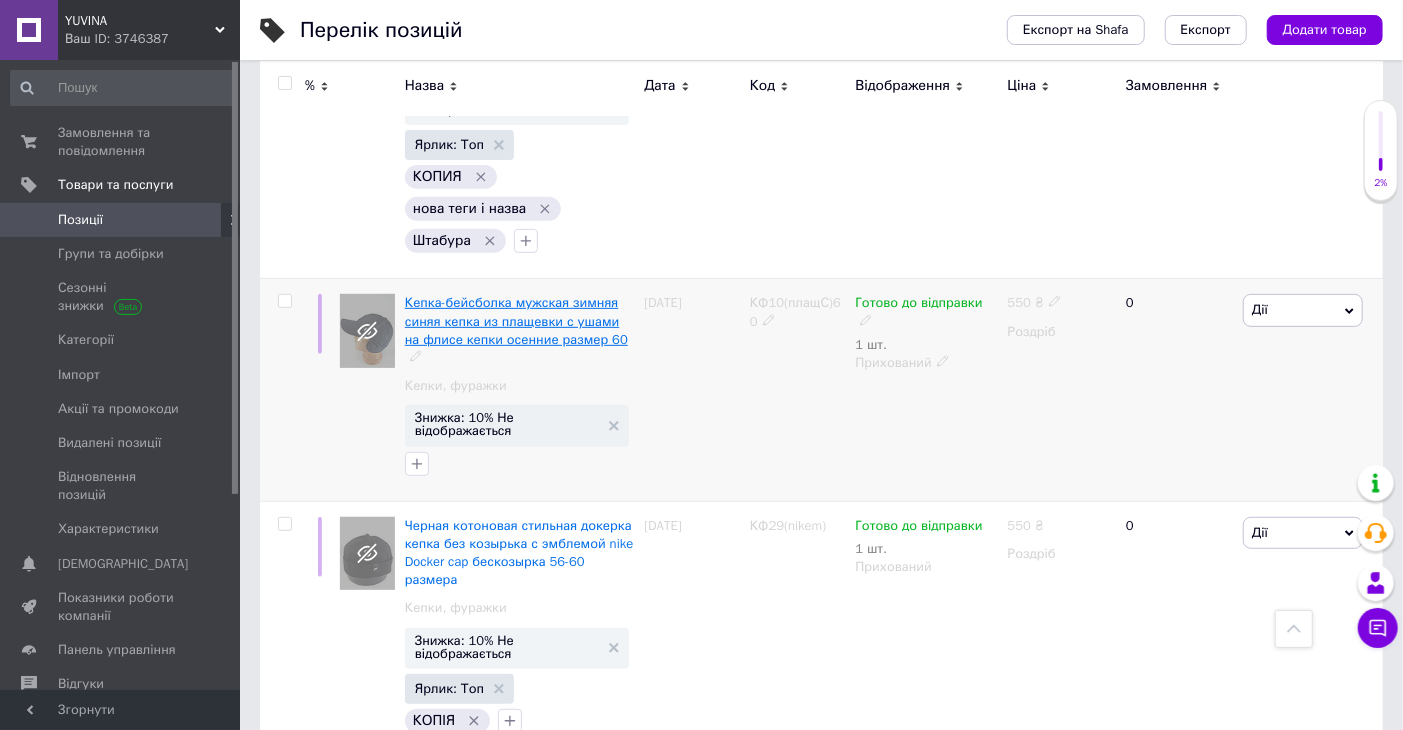 scroll, scrollTop: 4976, scrollLeft: 0, axis: vertical 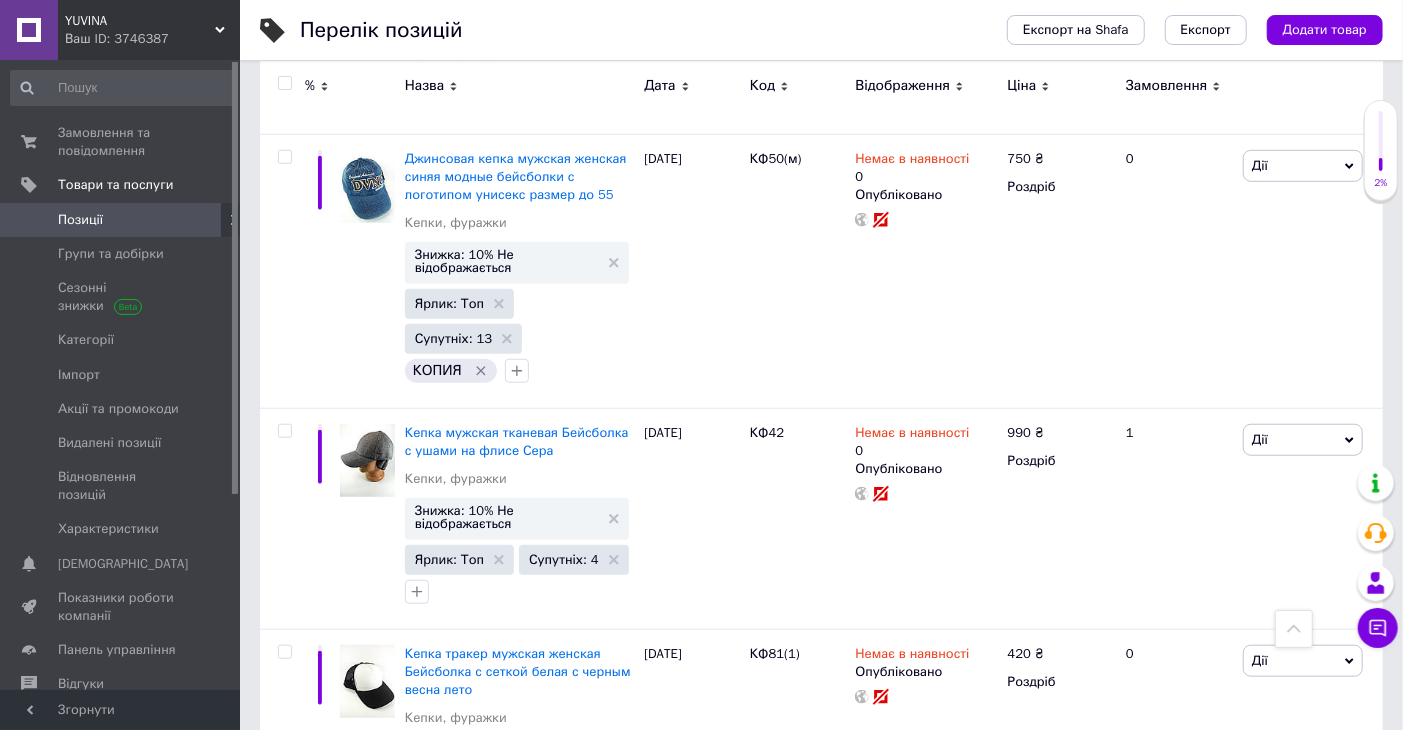 type on "КФ73" 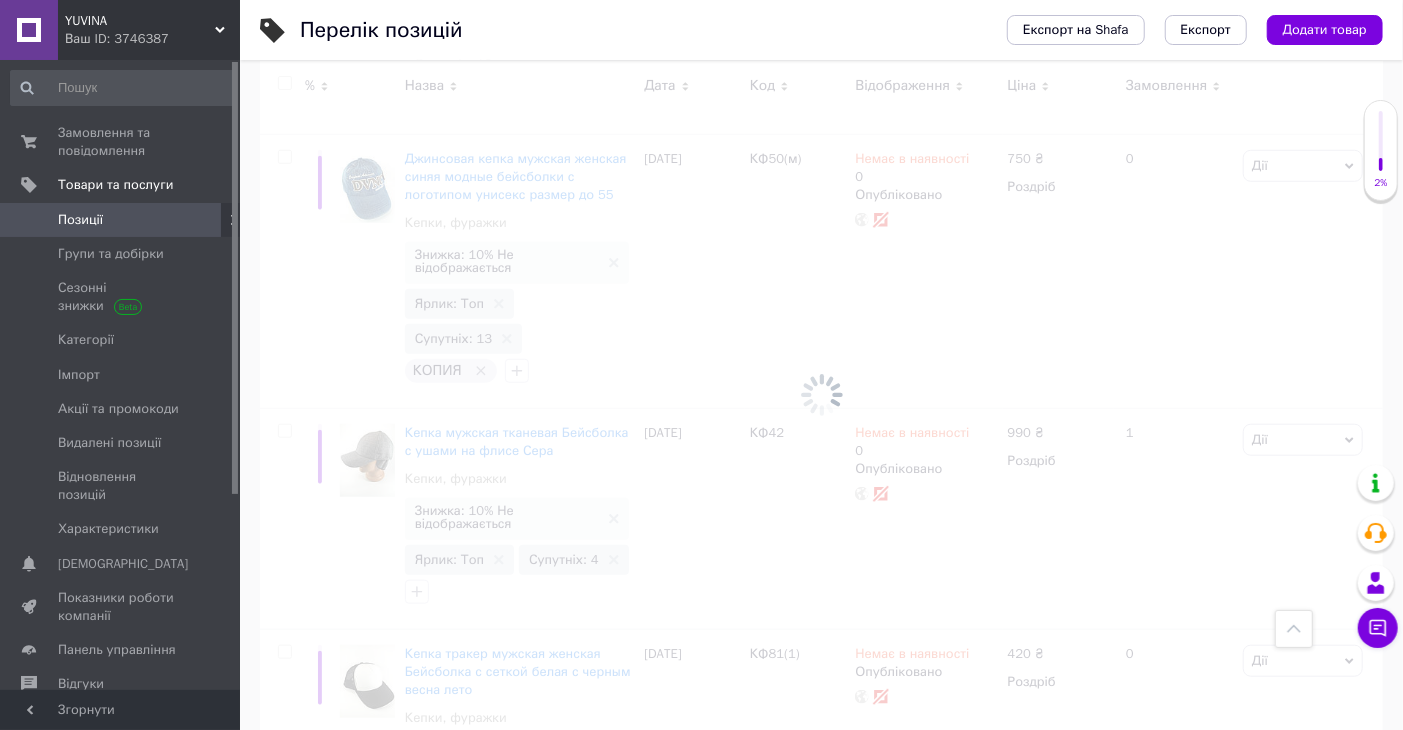 scroll, scrollTop: 151, scrollLeft: 0, axis: vertical 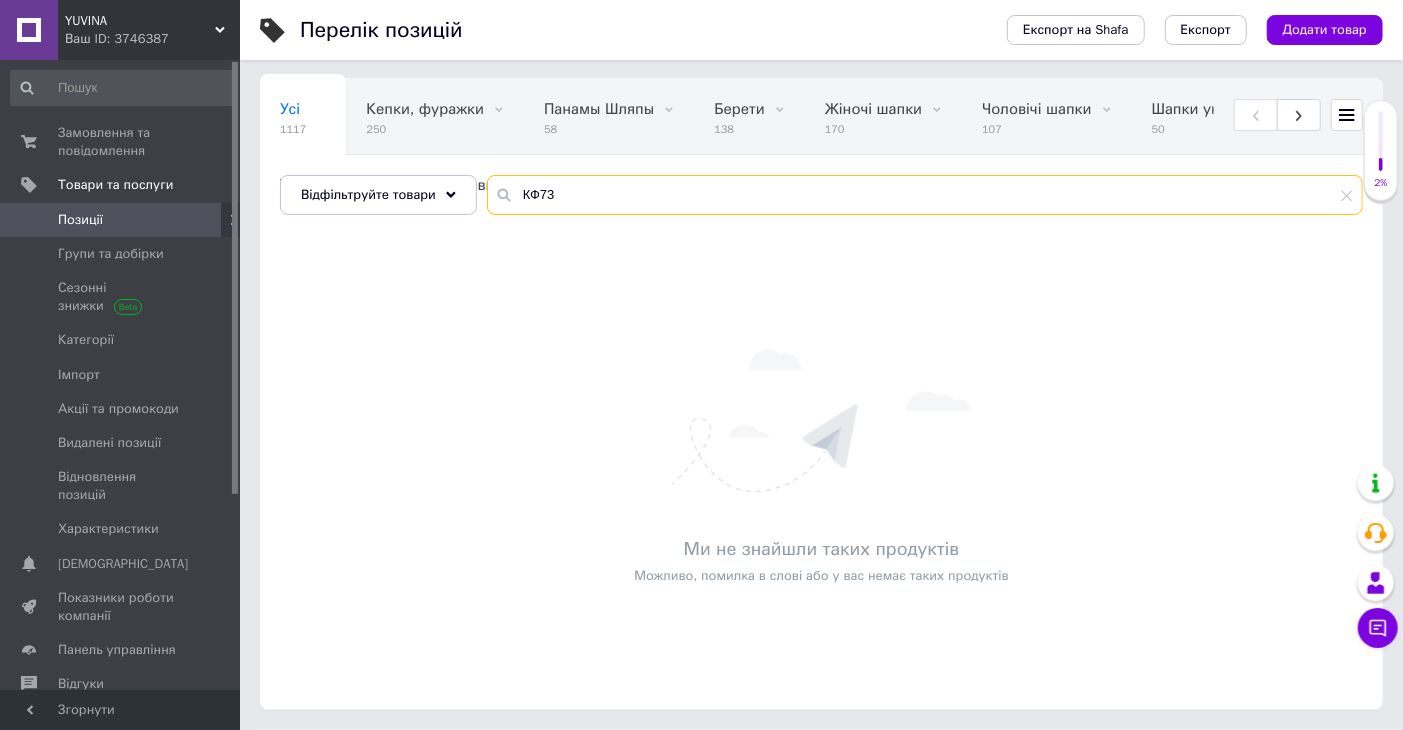 drag, startPoint x: 556, startPoint y: 194, endPoint x: 500, endPoint y: 200, distance: 56.32051 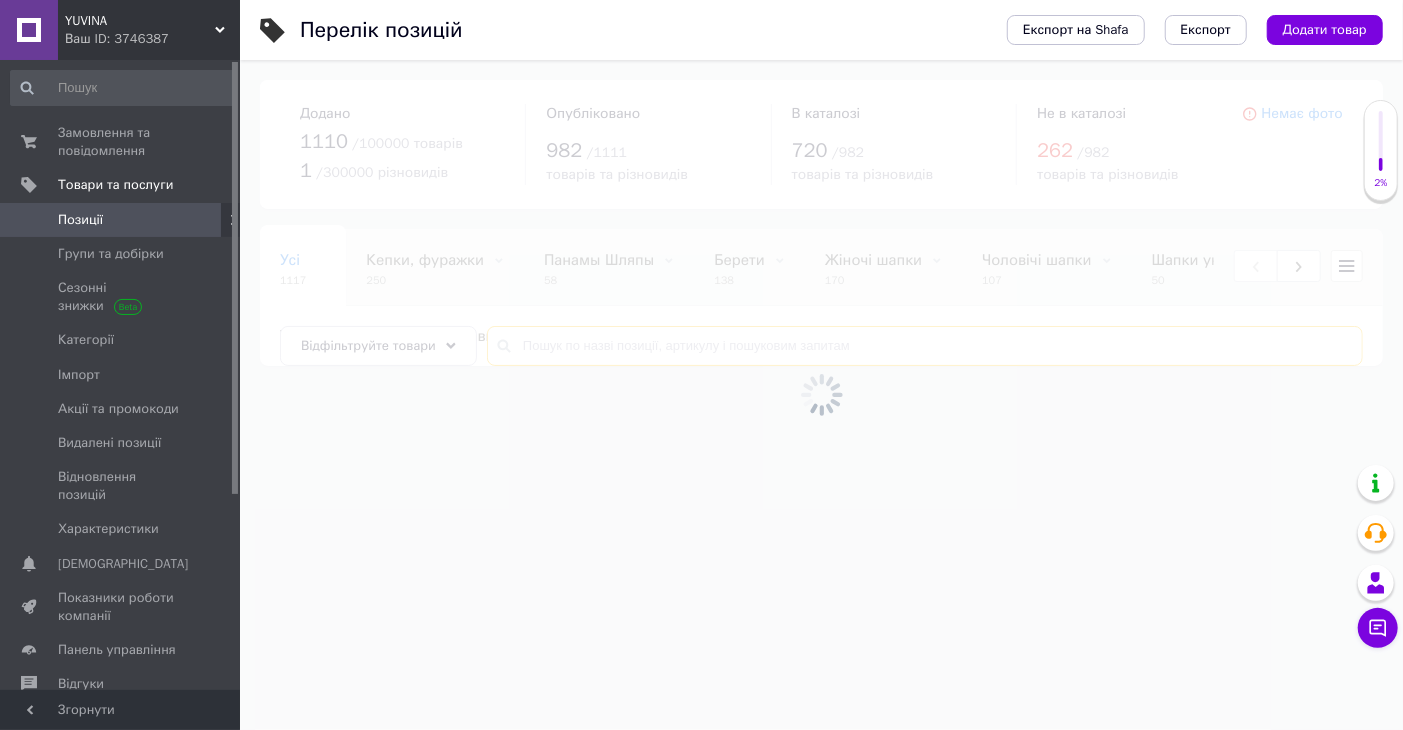scroll, scrollTop: 0, scrollLeft: 0, axis: both 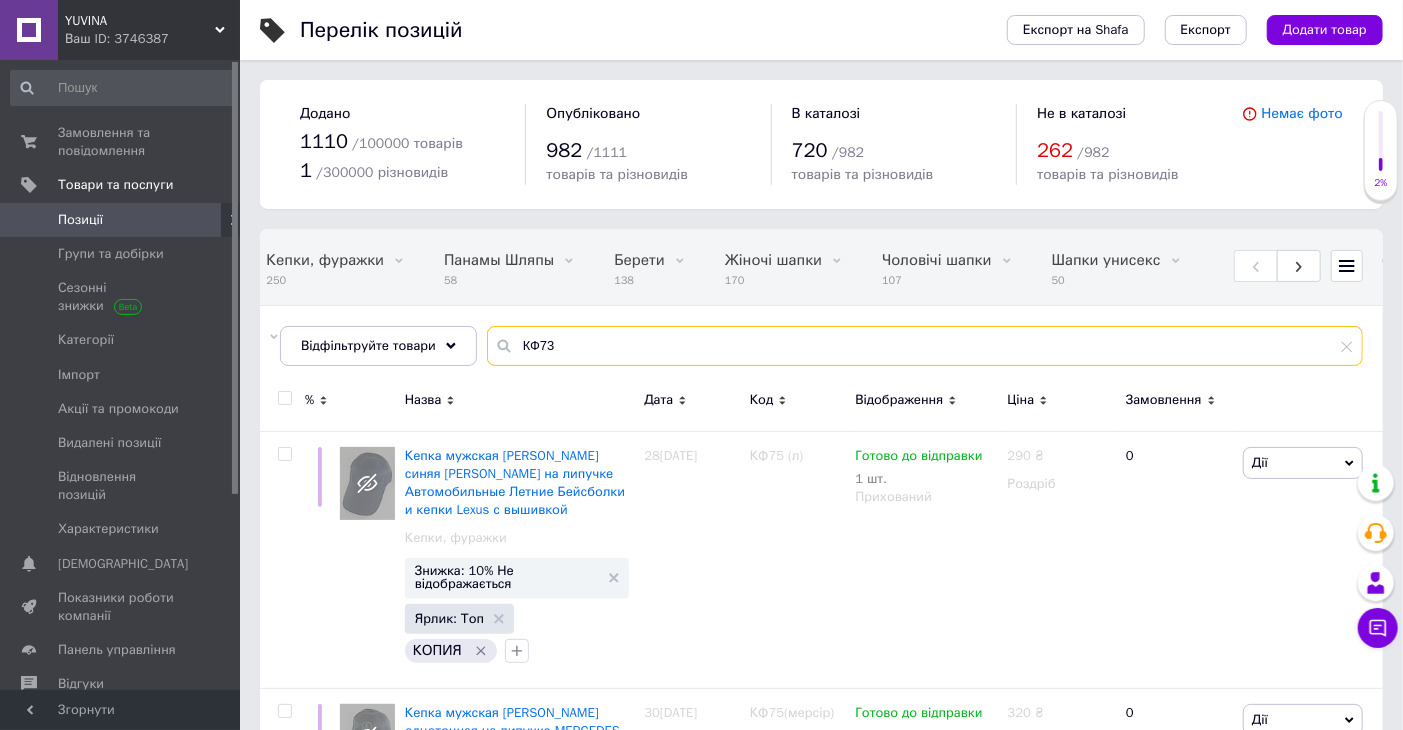 drag, startPoint x: 532, startPoint y: 345, endPoint x: 547, endPoint y: 345, distance: 15 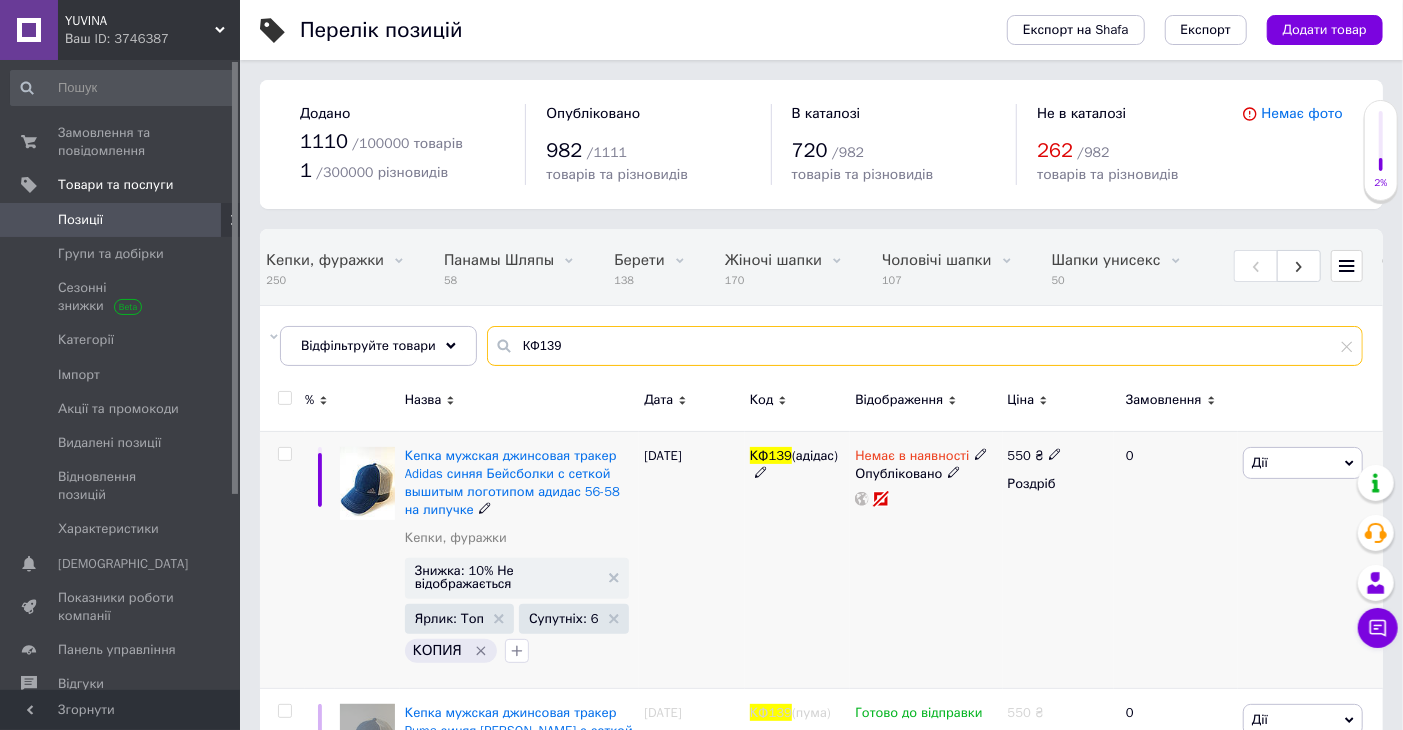 scroll, scrollTop: 222, scrollLeft: 0, axis: vertical 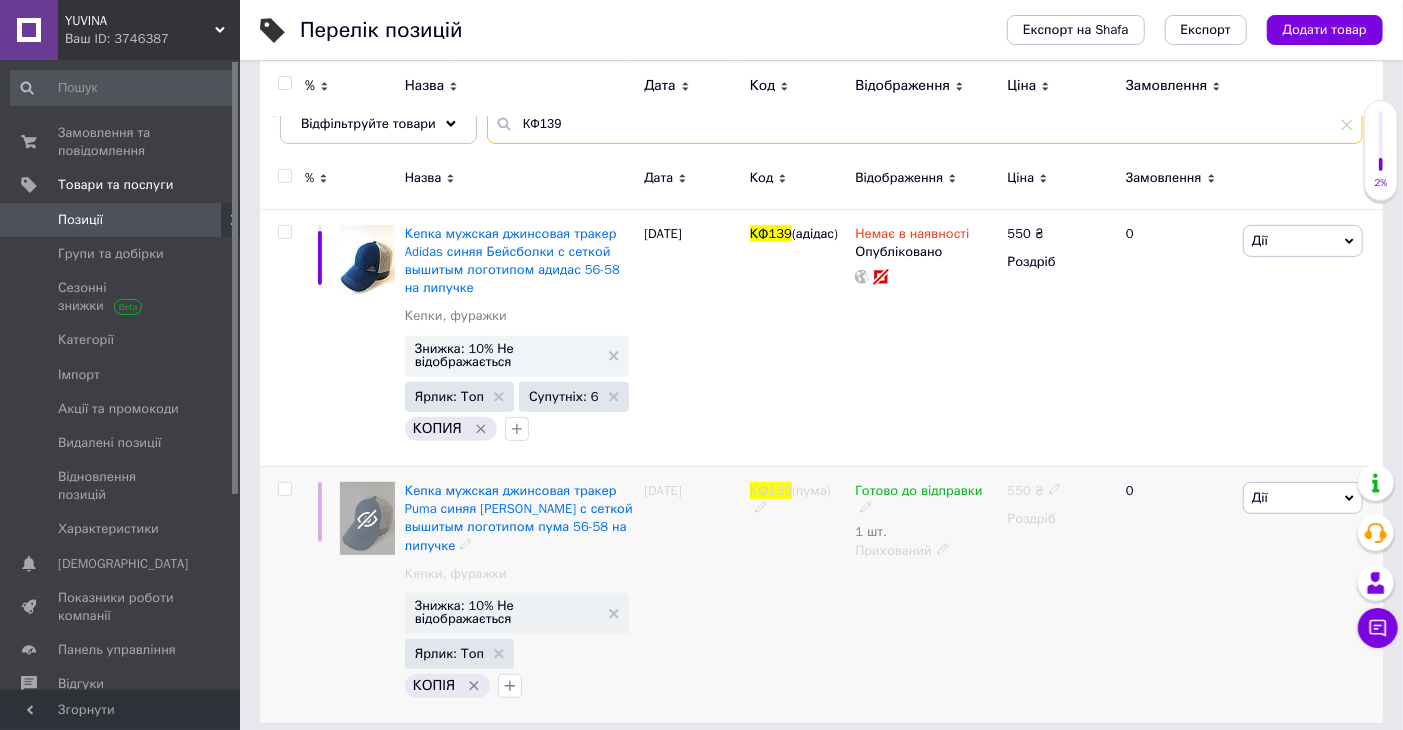 type on "КФ139" 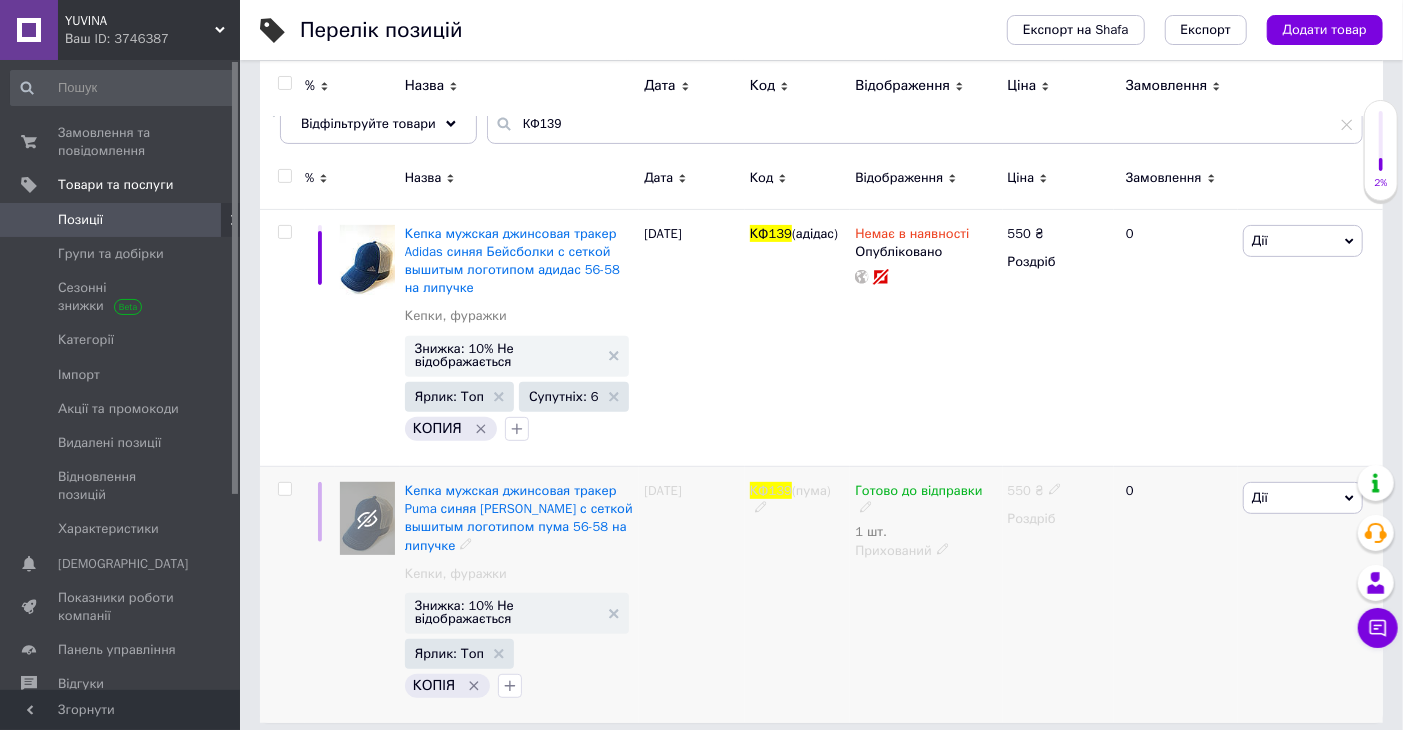 click 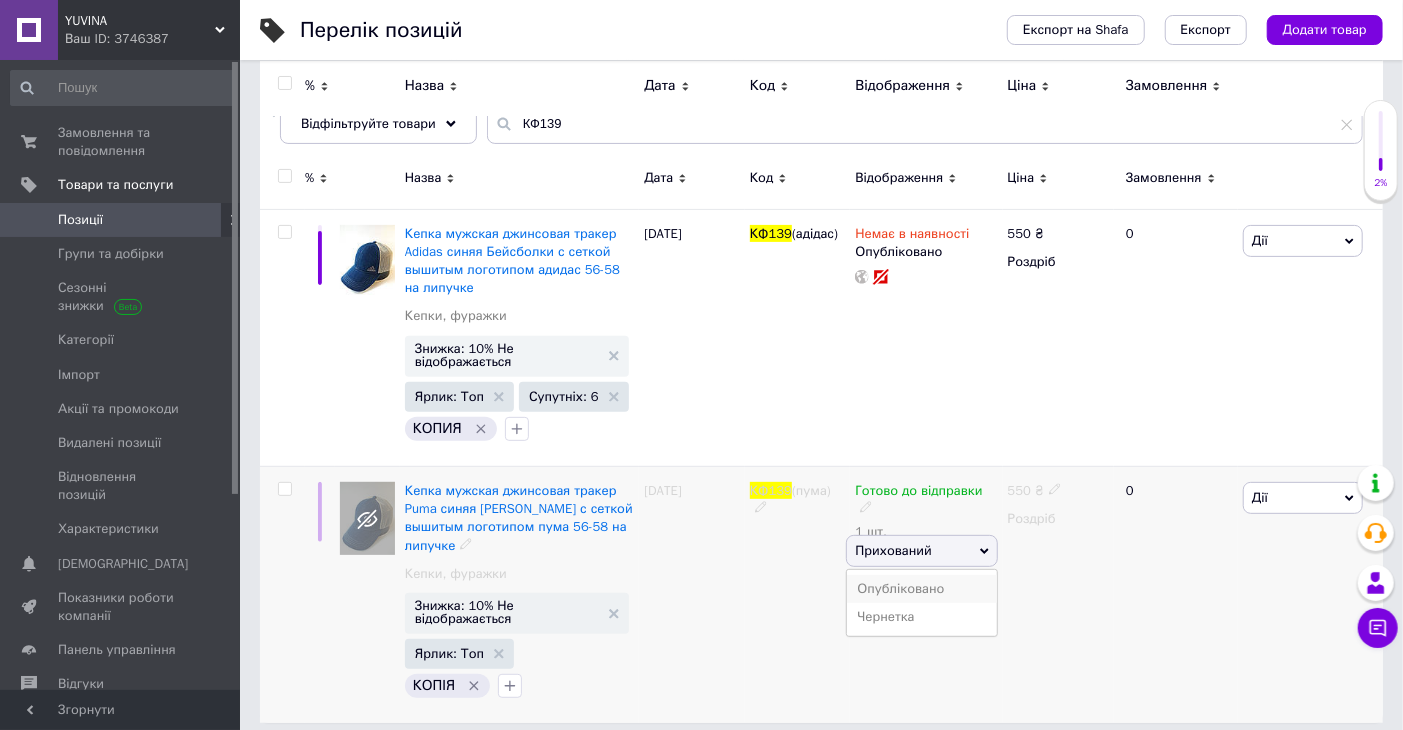 click on "Опубліковано" at bounding box center [921, 589] 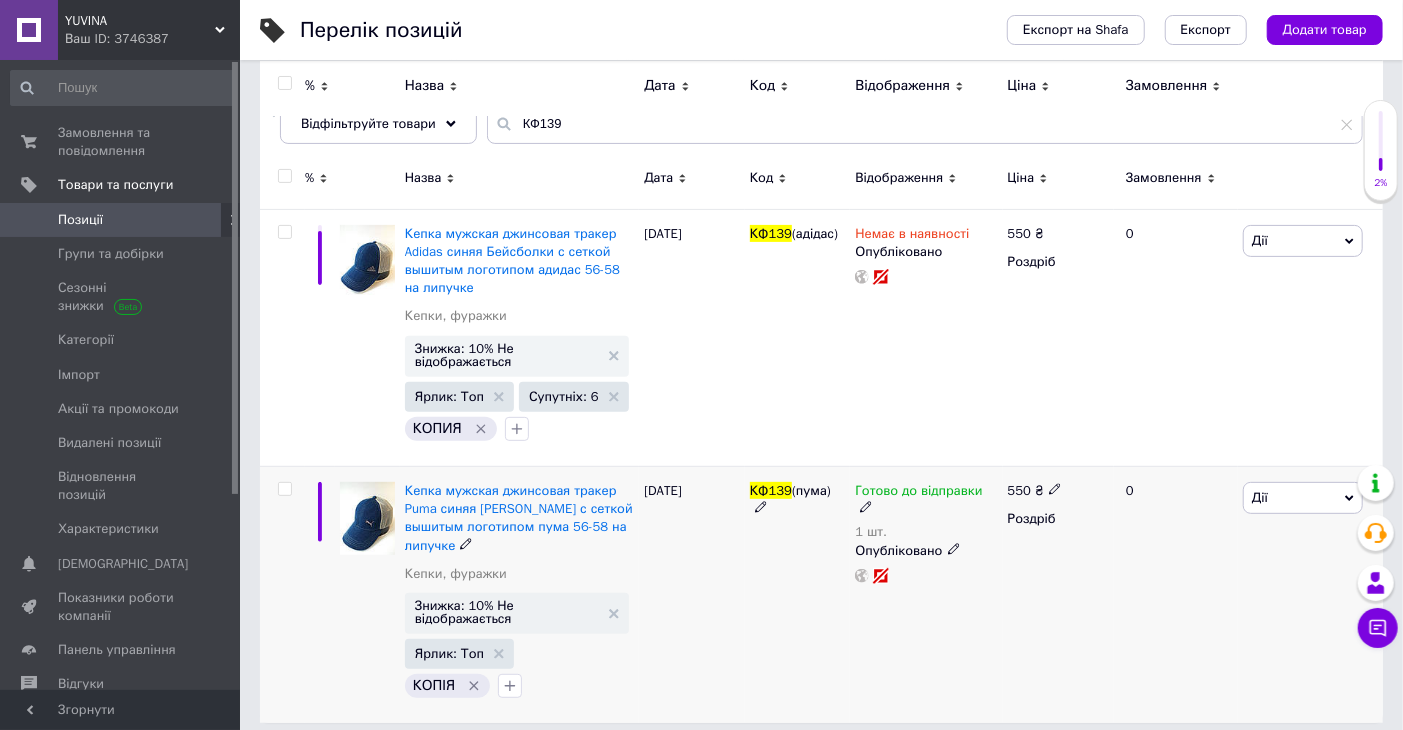 click on "Дії" at bounding box center [1303, 498] 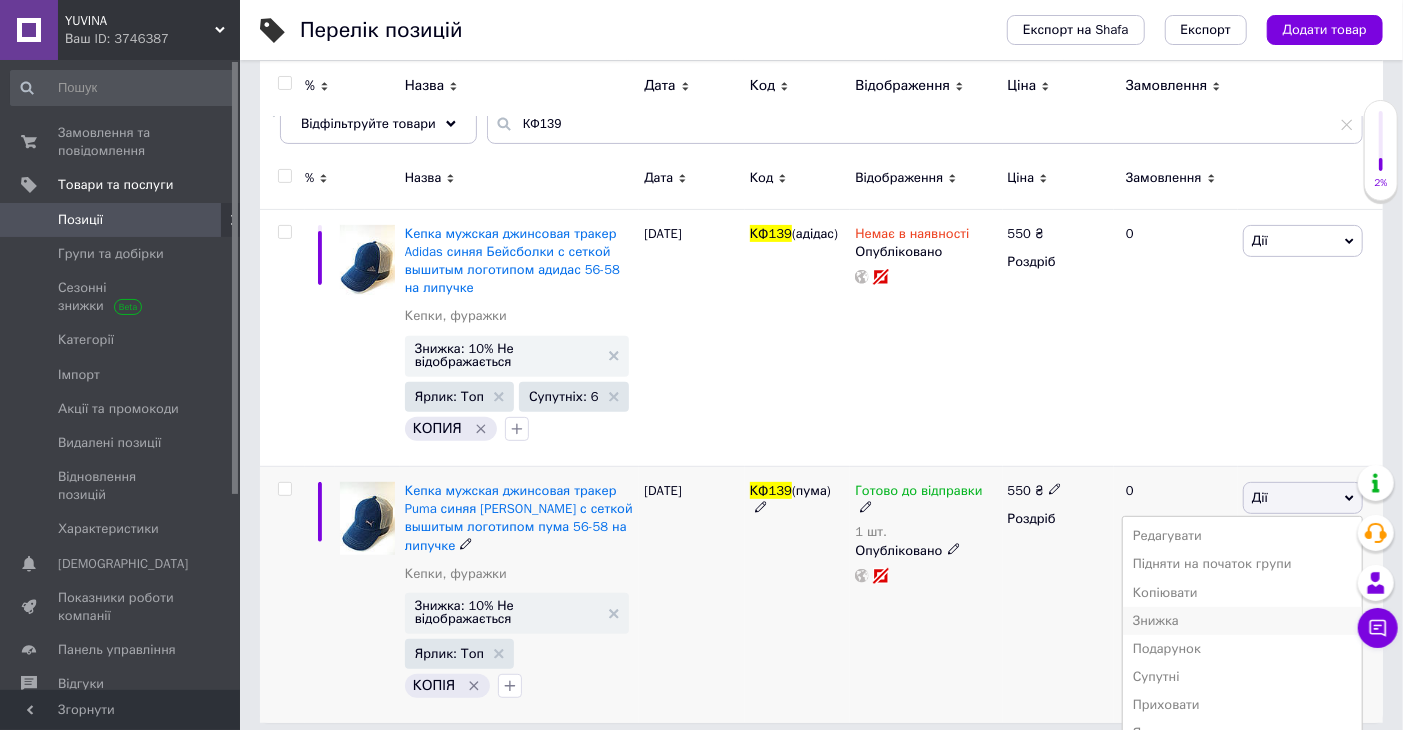 click on "Знижка" at bounding box center (1242, 621) 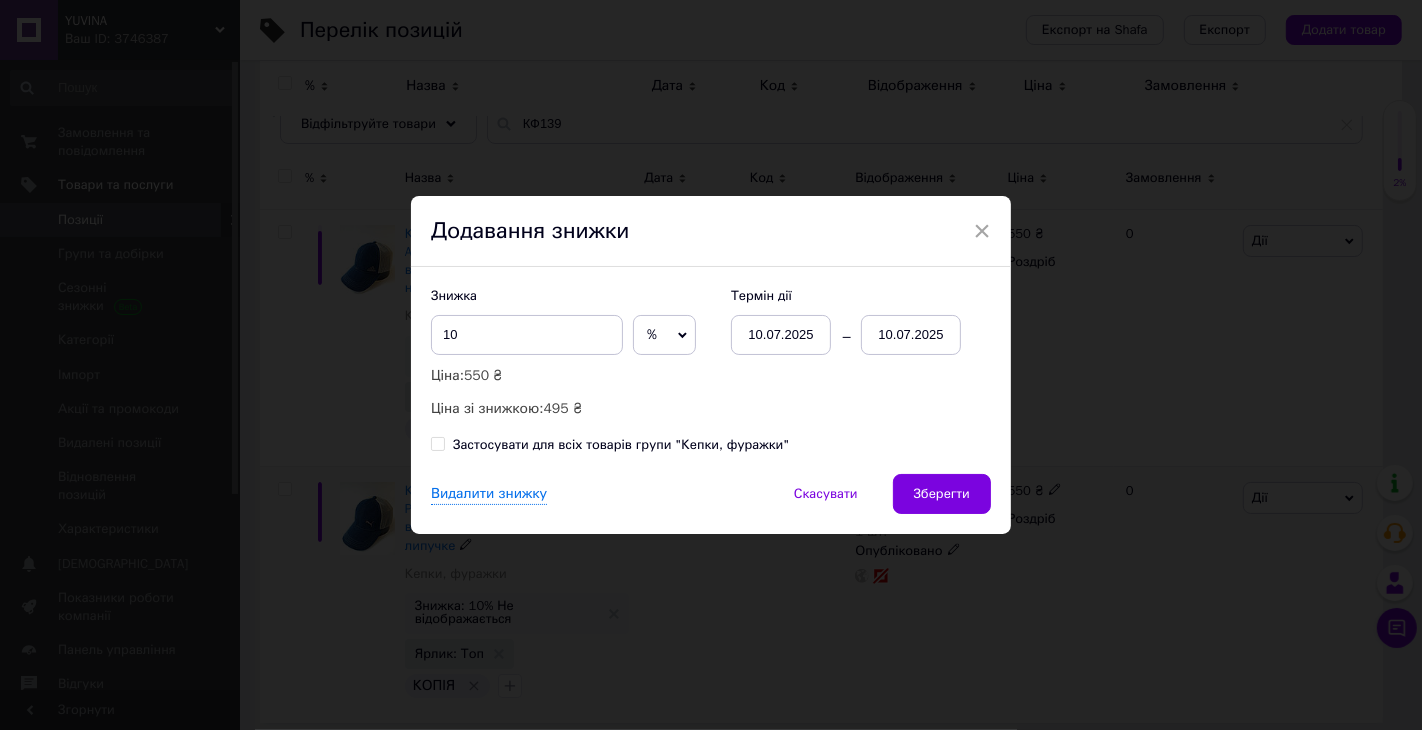 click on "10.07.2025" at bounding box center (911, 335) 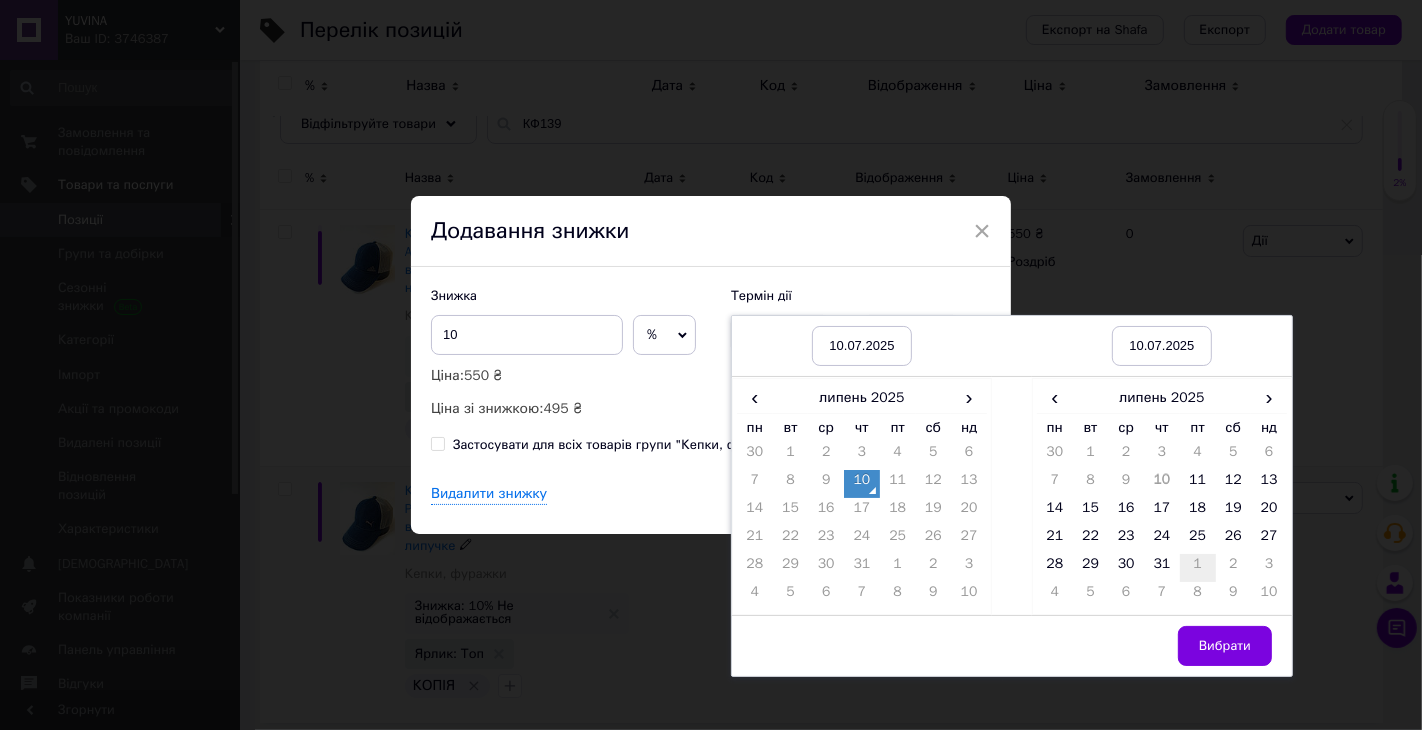 click on "1" at bounding box center [1198, 568] 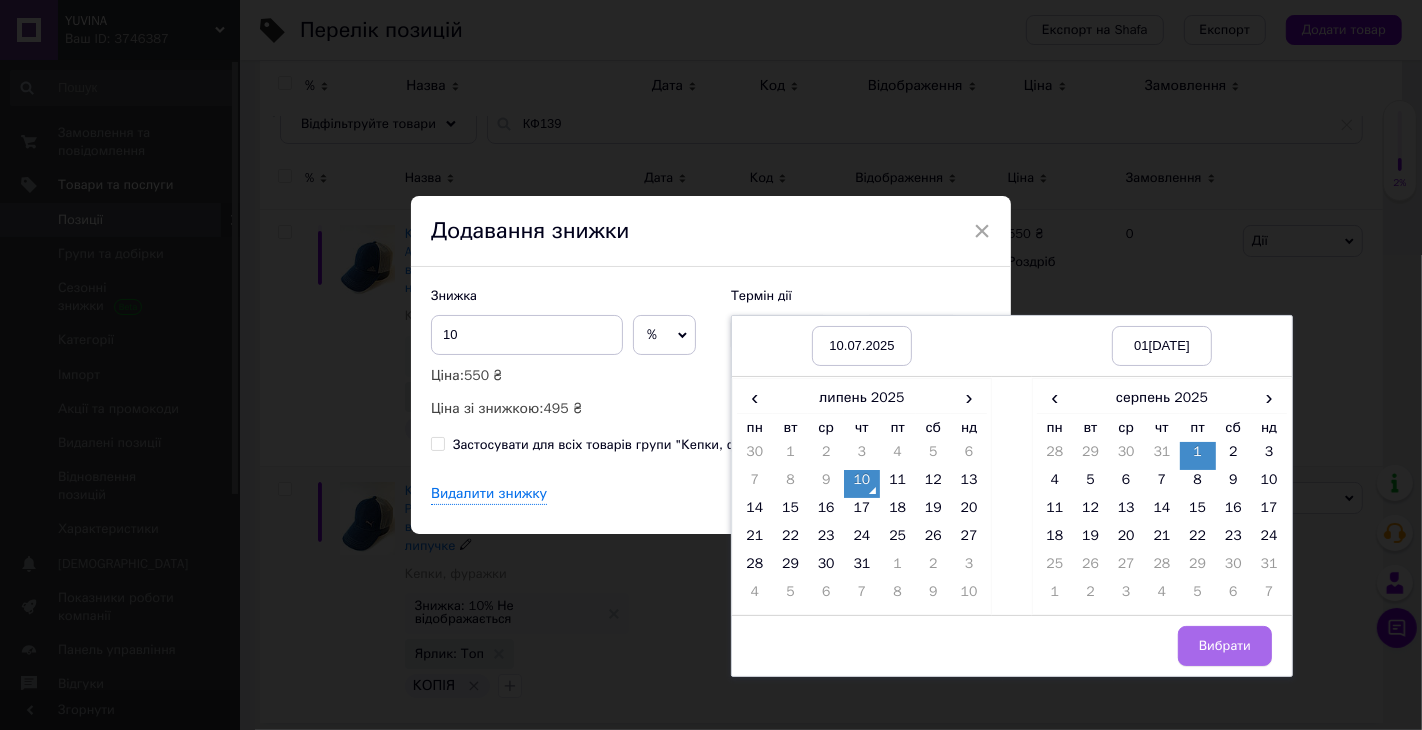 click on "Вибрати" at bounding box center [1225, 646] 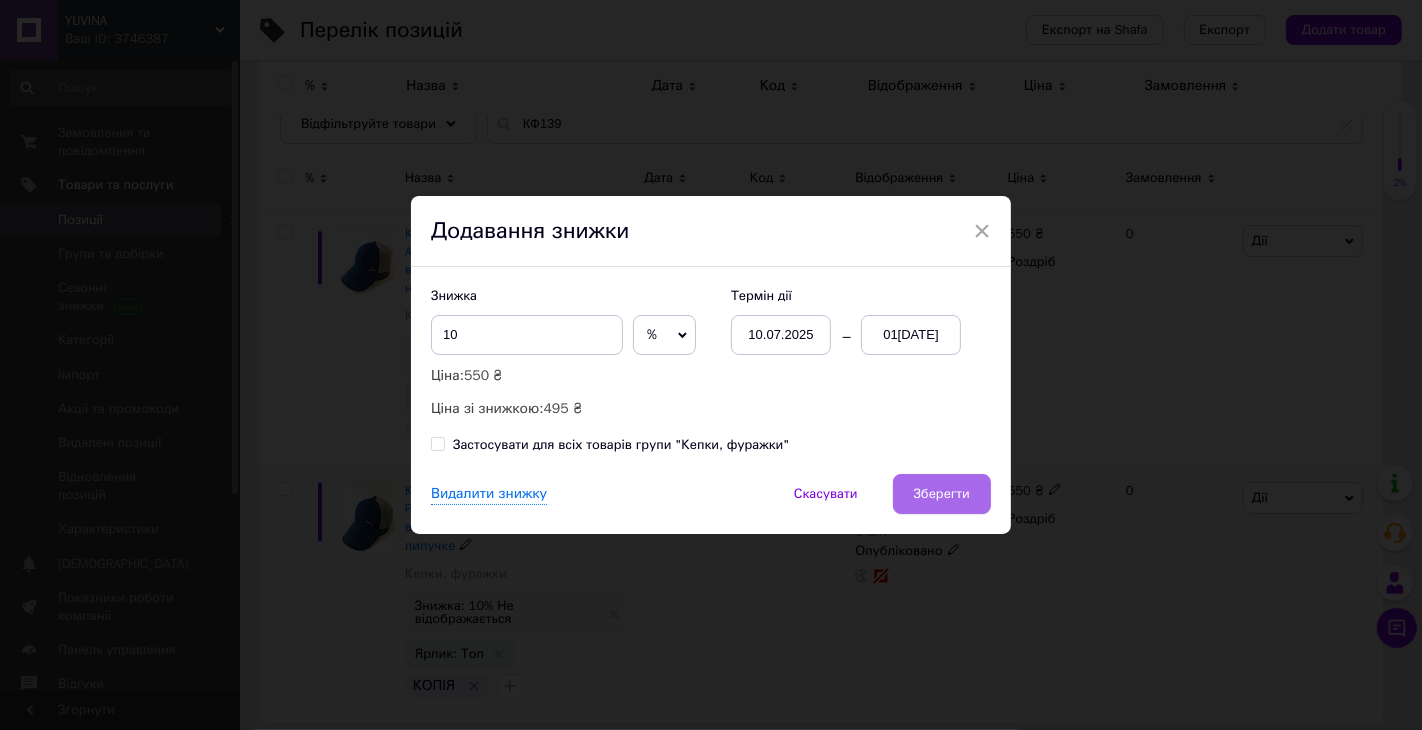 click on "Зберегти" at bounding box center [942, 494] 